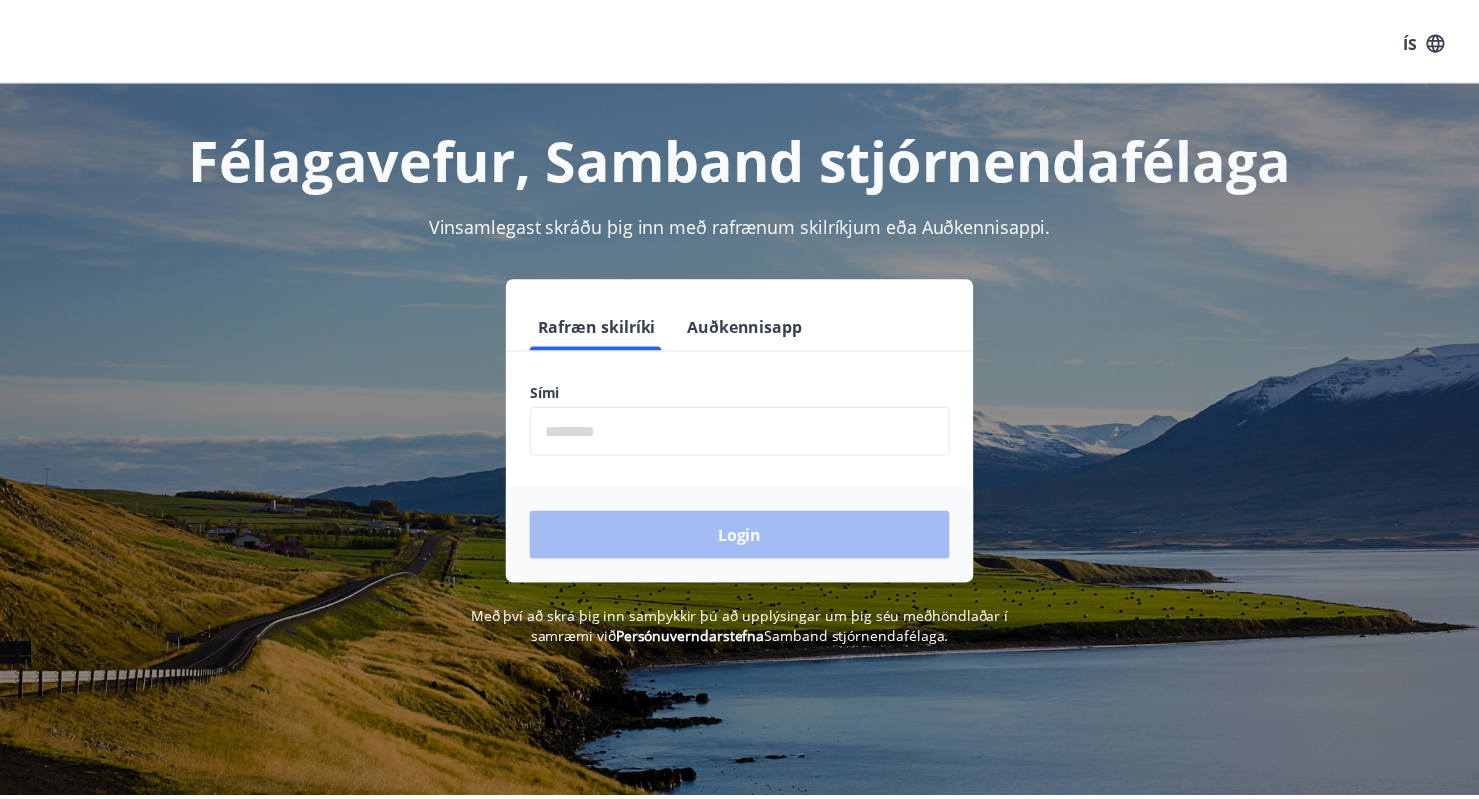 scroll, scrollTop: 0, scrollLeft: 0, axis: both 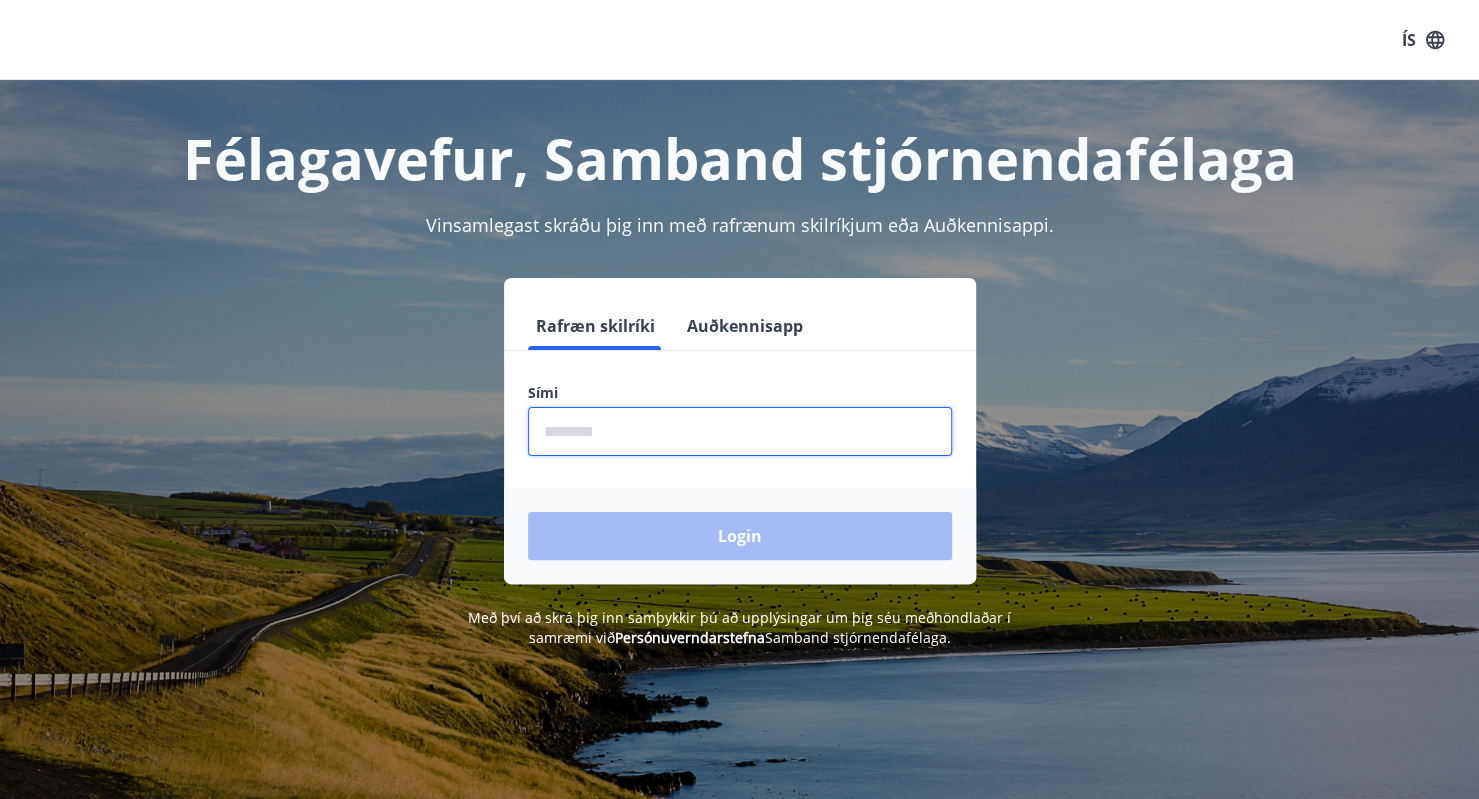 click at bounding box center (740, 431) 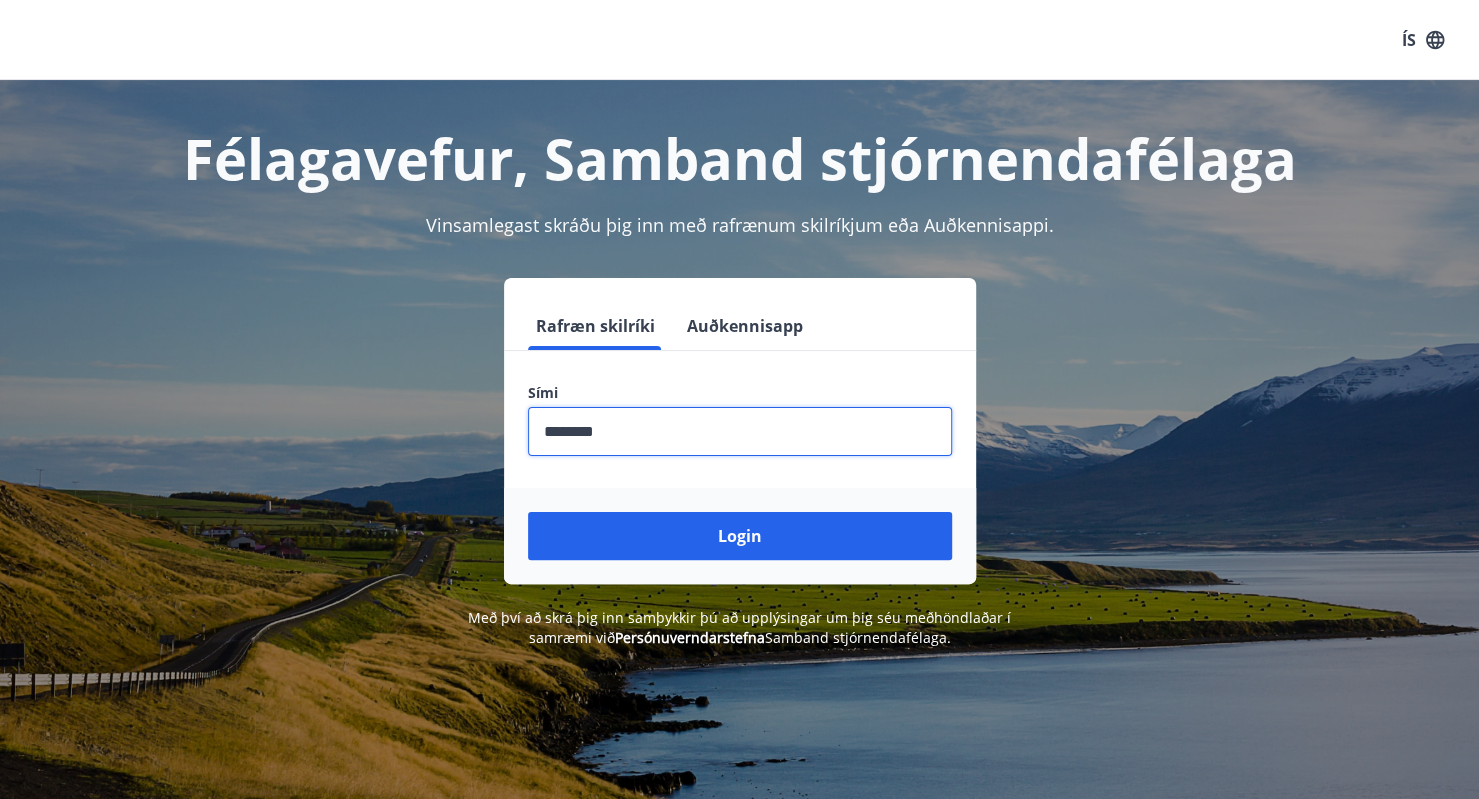 type on "********" 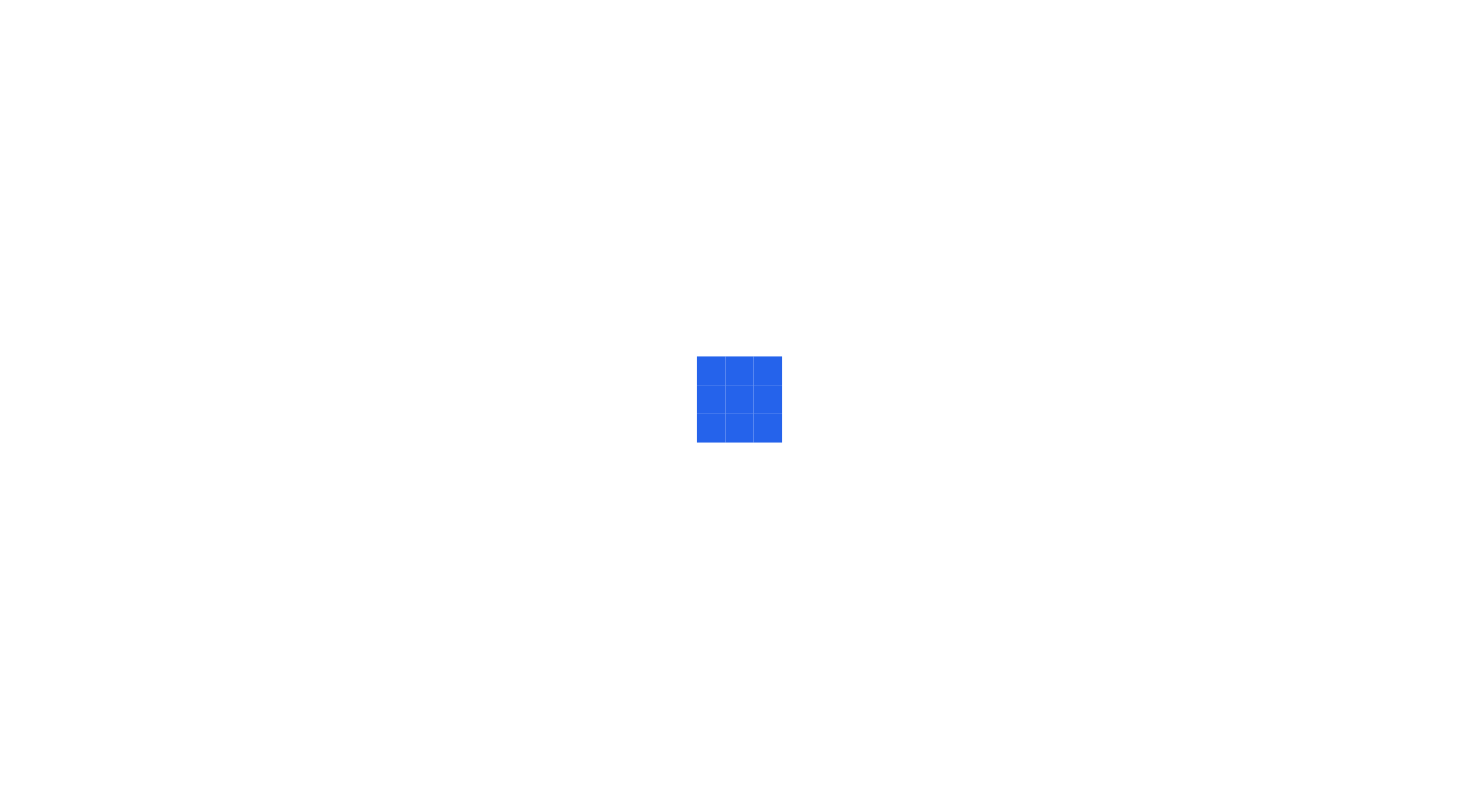 scroll, scrollTop: 0, scrollLeft: 0, axis: both 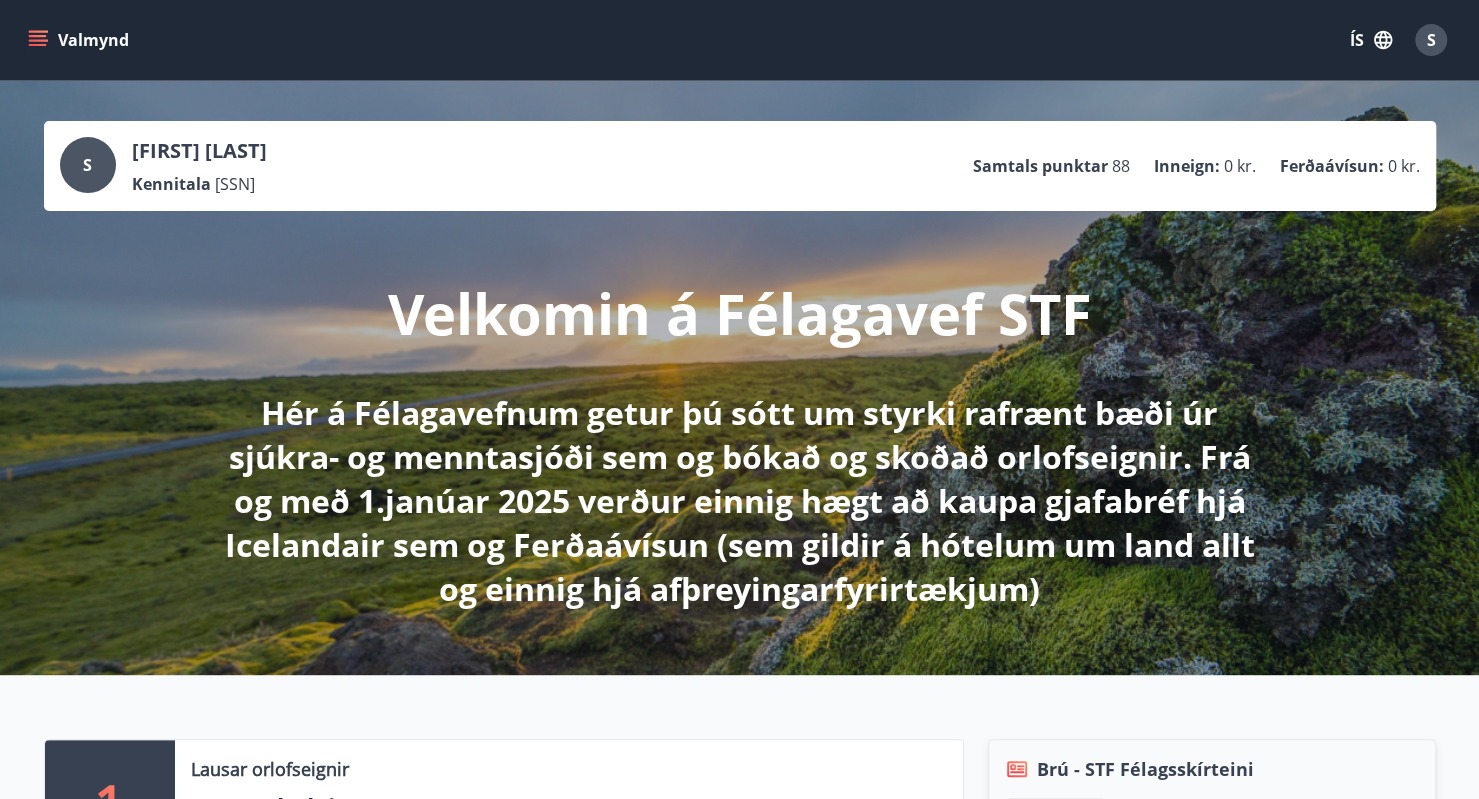 click on "[FIRST] [LAST] Kennitala [SSN] Samtals punktar 88 Inneign : 0 kr. Ferðaávísun : 0 kr. Velkomin á Félagavef STF Hér á Félagavefnum getur þú sótt um styrki rafrænt bæði úr sjúkra- og menntasjóði sem og bókað og skoðað orlofseignir.
Frá og með 1.janúar 2025 verður einnig hægt að kaupa gjafabréf hjá Icelandair sem og Ferðaávísun (sem gildir á hótelum um land allt og einnig hjá afþreyingarfyrirtækjum)" at bounding box center (739, 378) 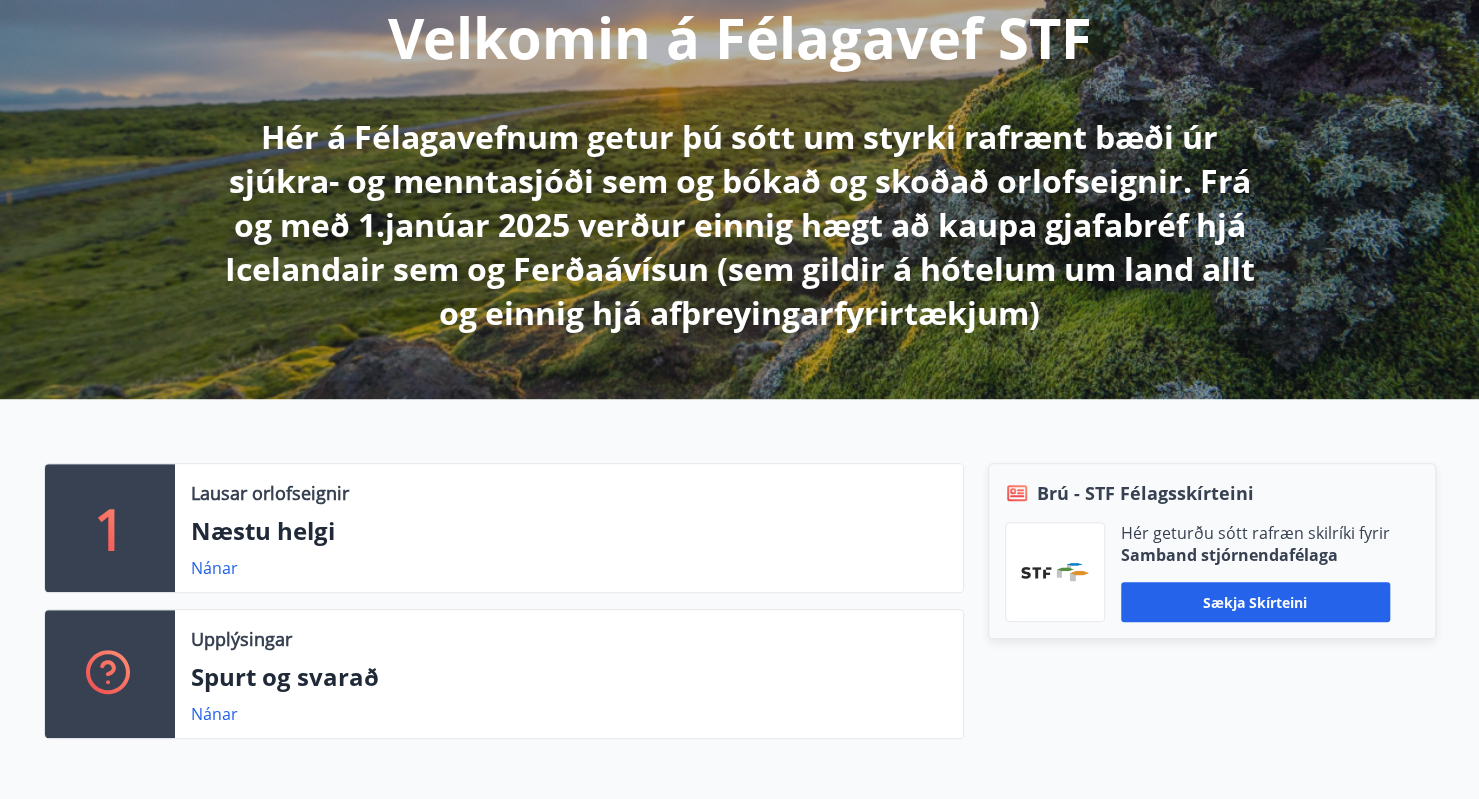 scroll, scrollTop: 234, scrollLeft: 0, axis: vertical 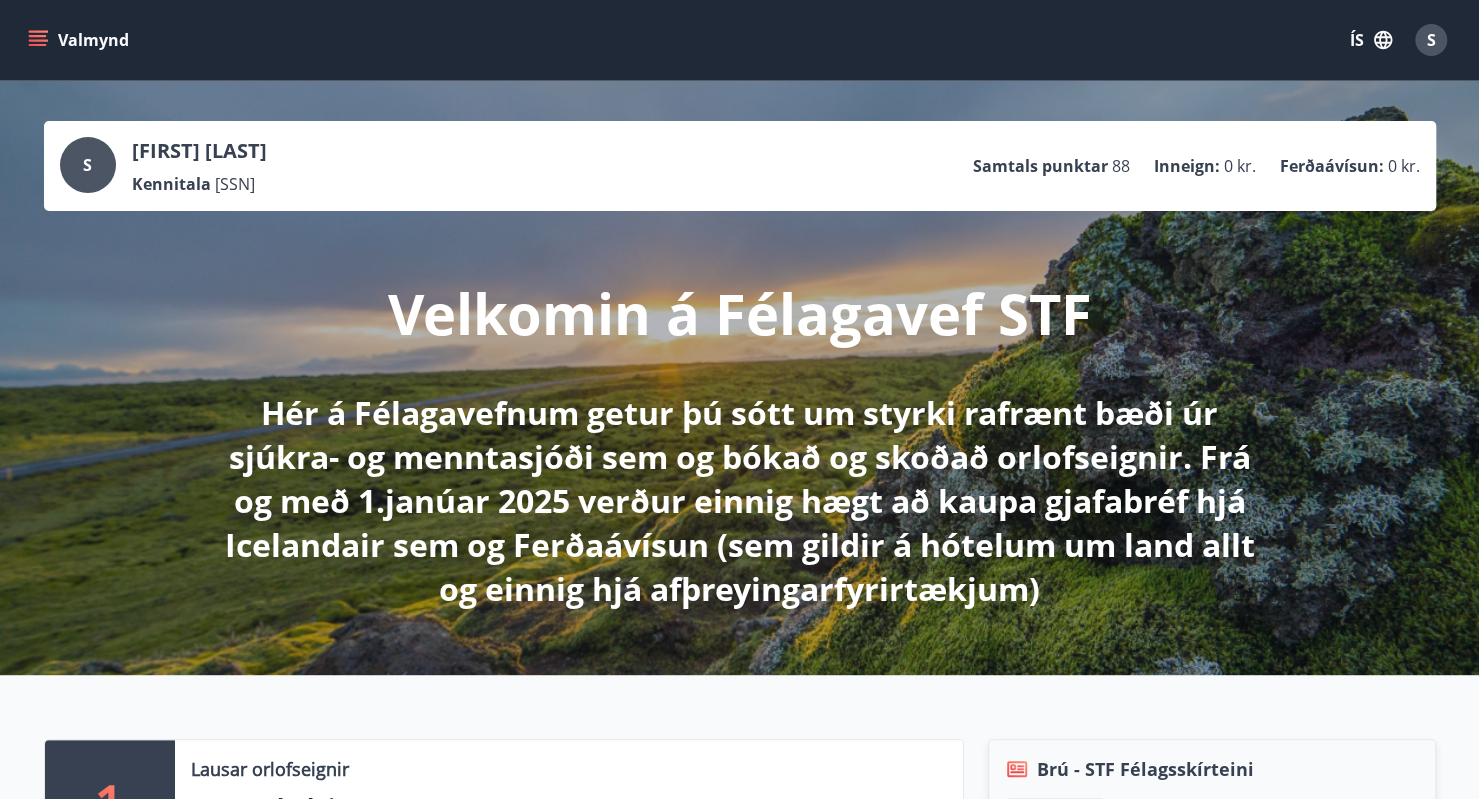 click on "Valmynd" at bounding box center (80, 40) 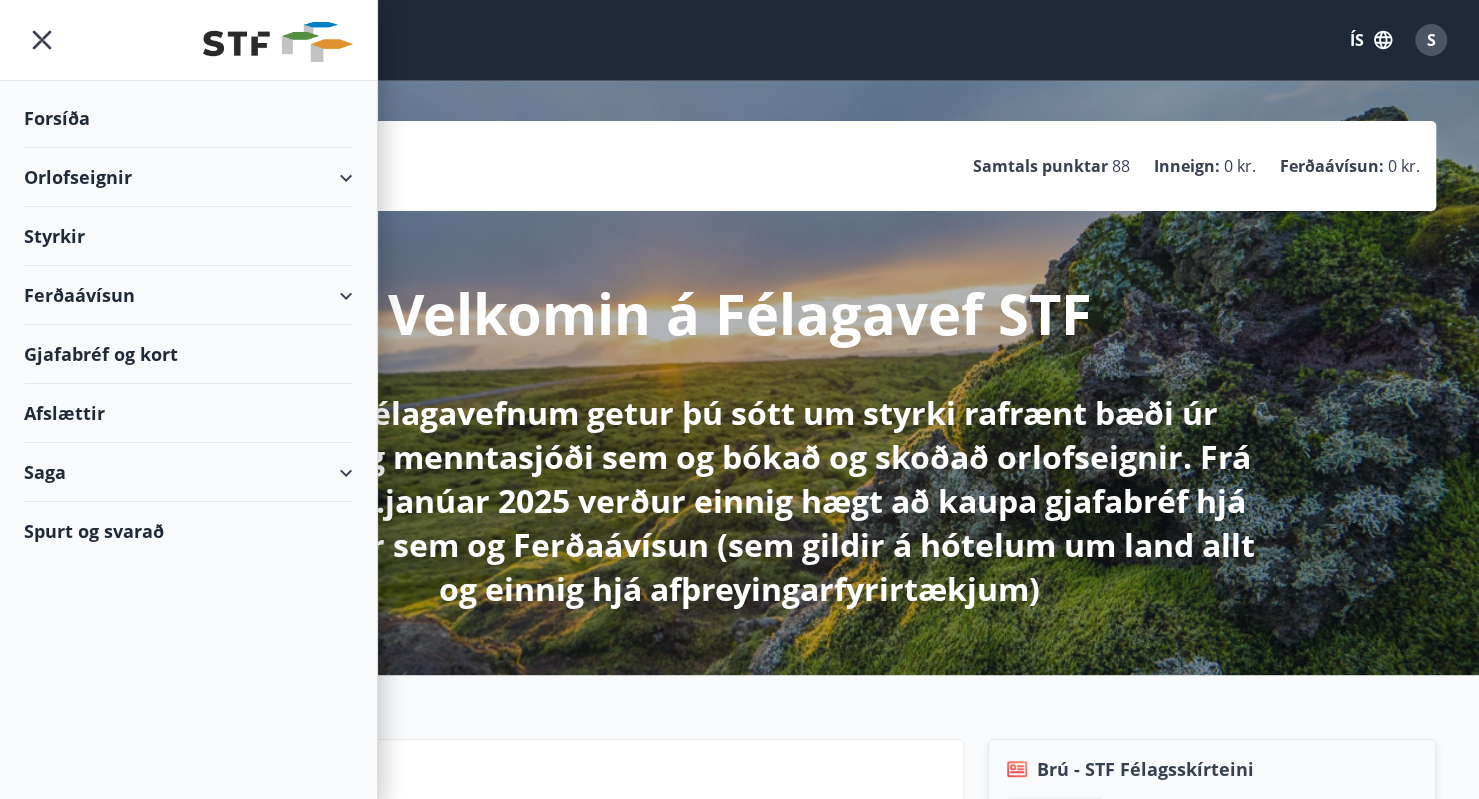 click 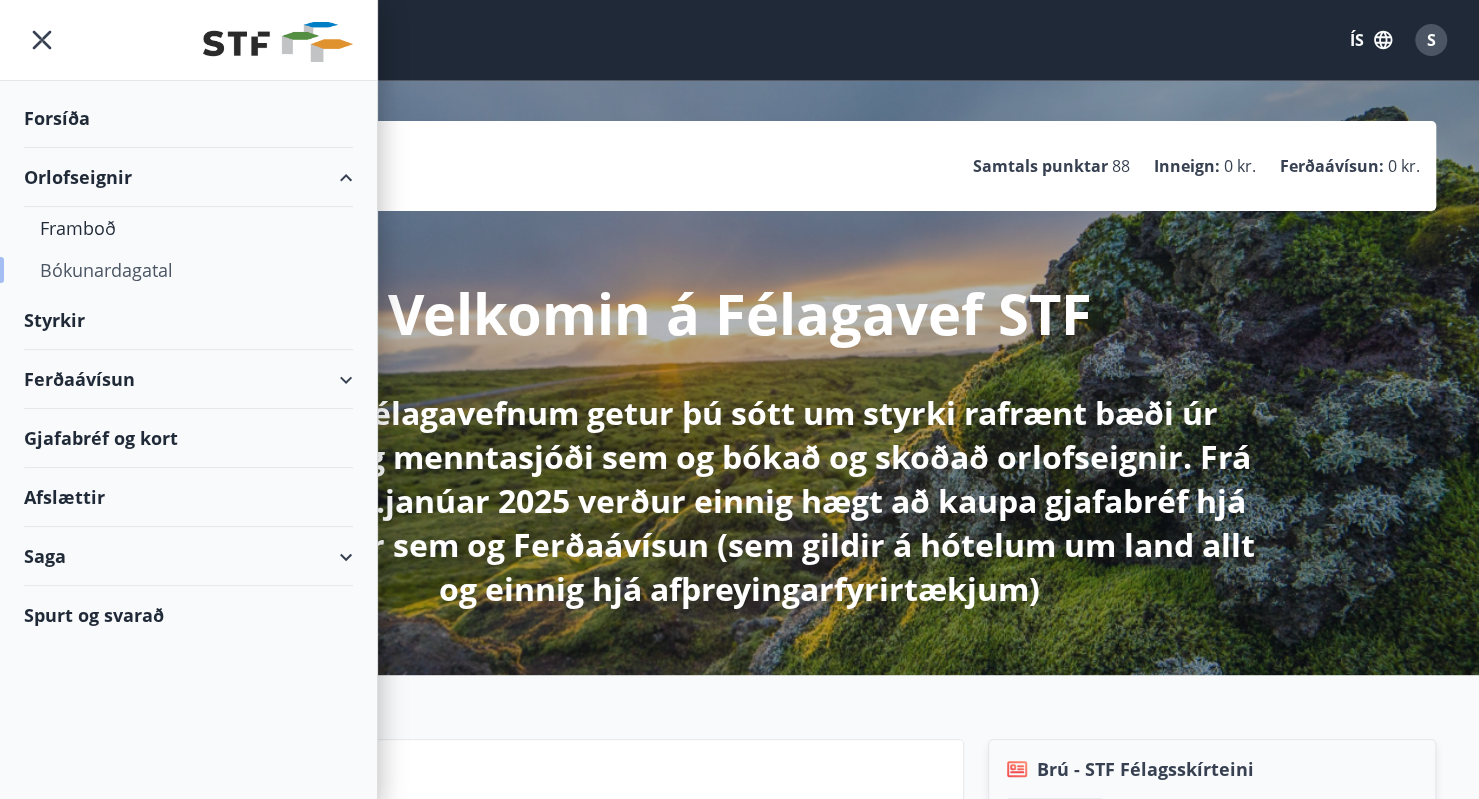 click on "Bókunardagatal" at bounding box center (188, 270) 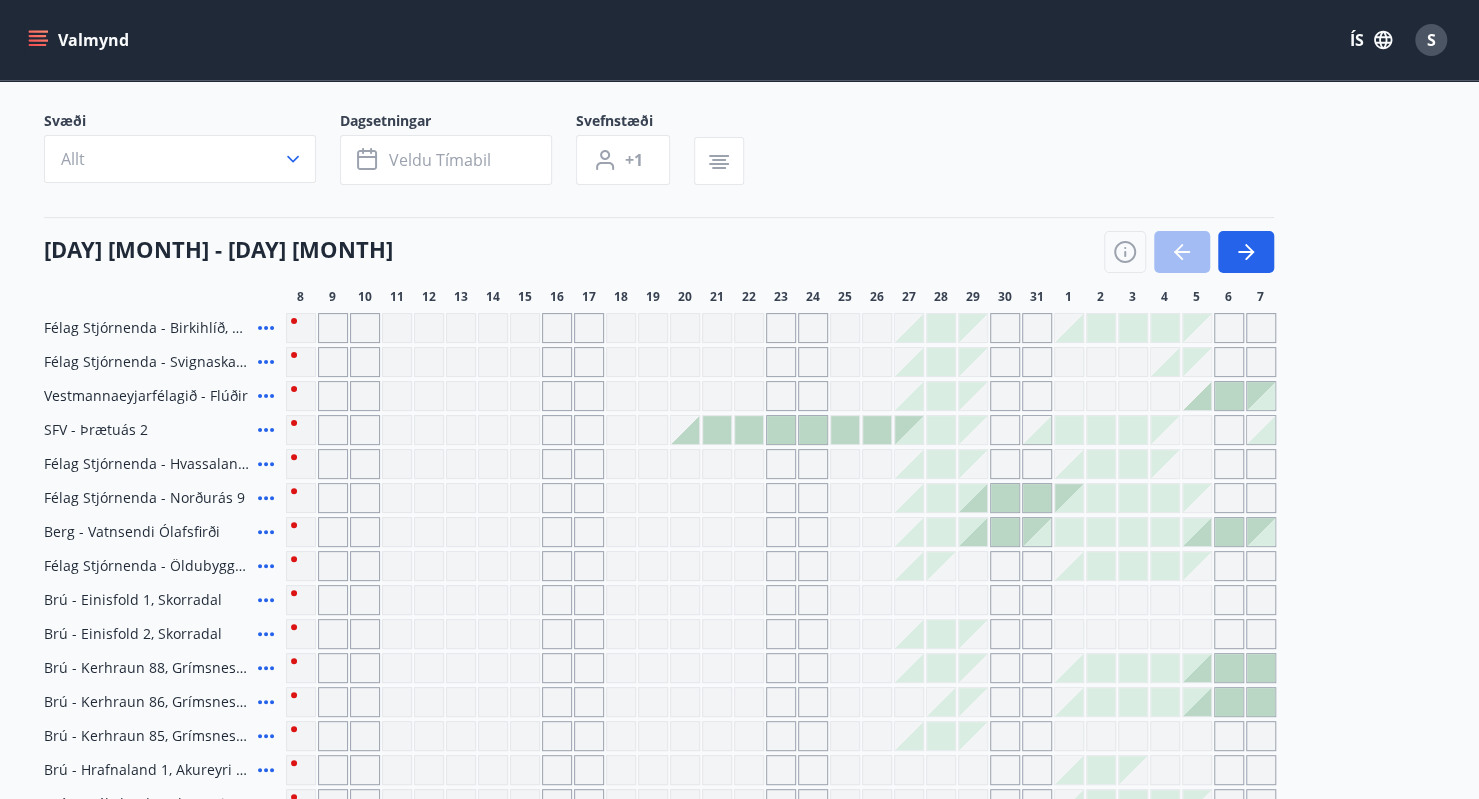 scroll, scrollTop: 120, scrollLeft: 0, axis: vertical 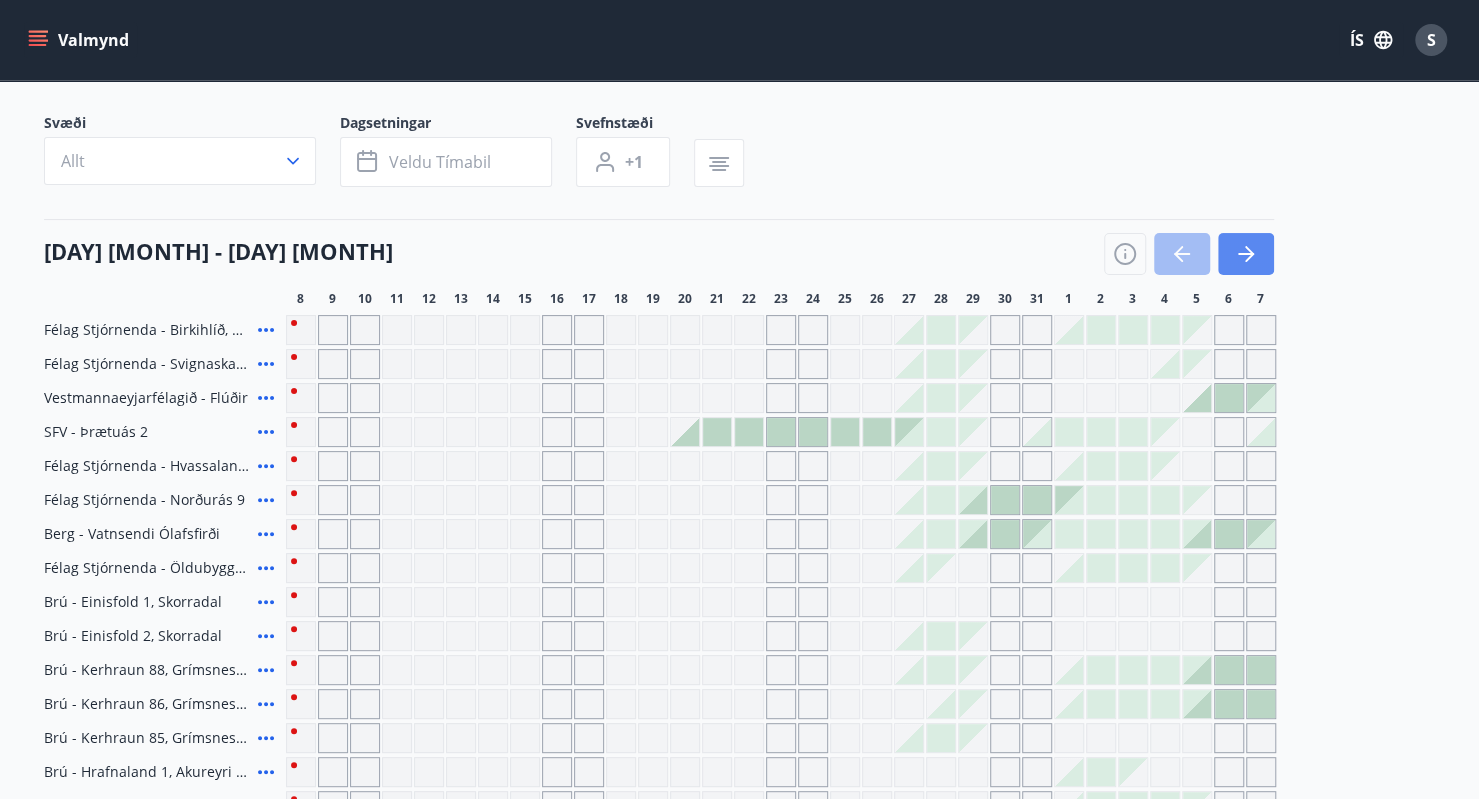click 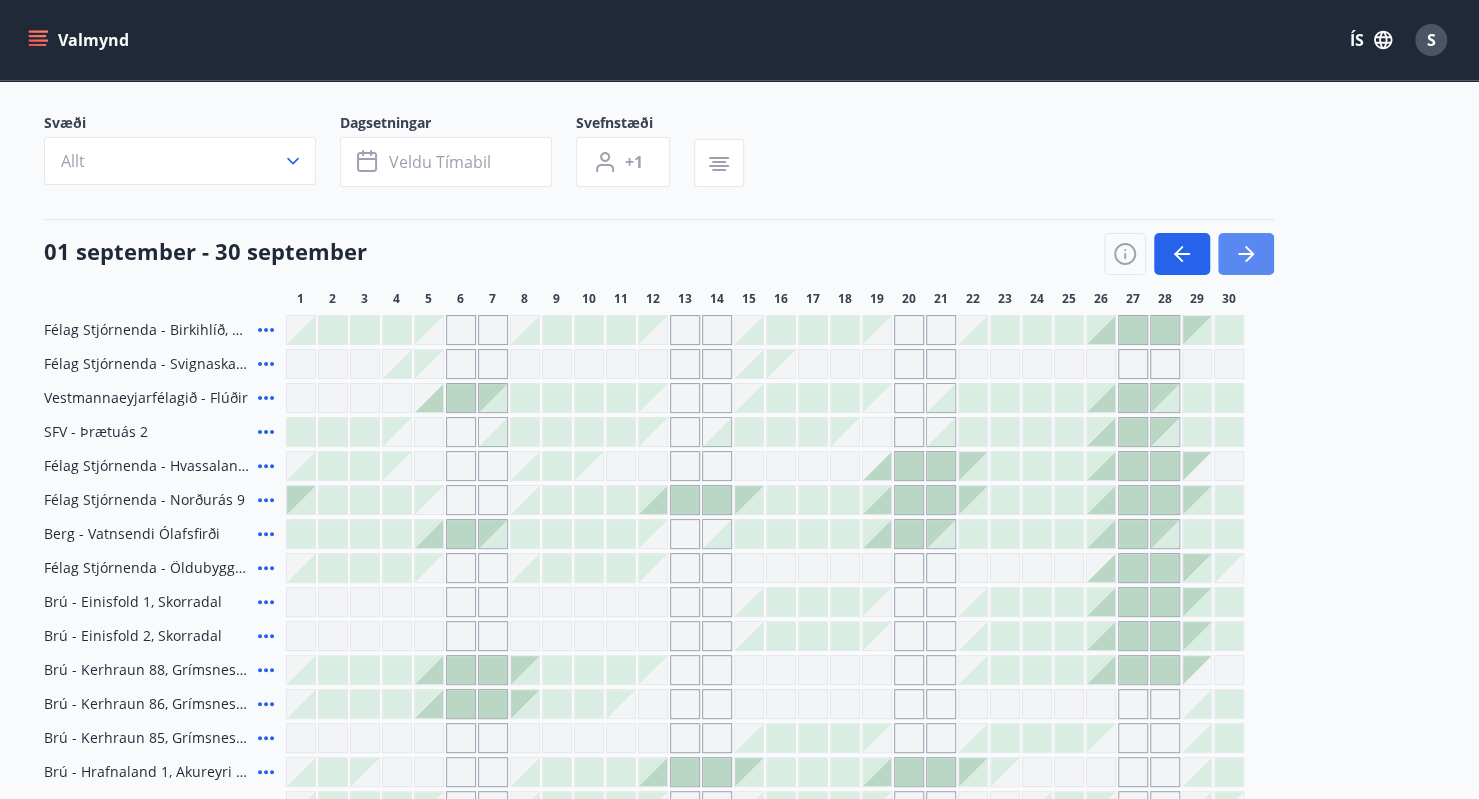 click at bounding box center [1246, 254] 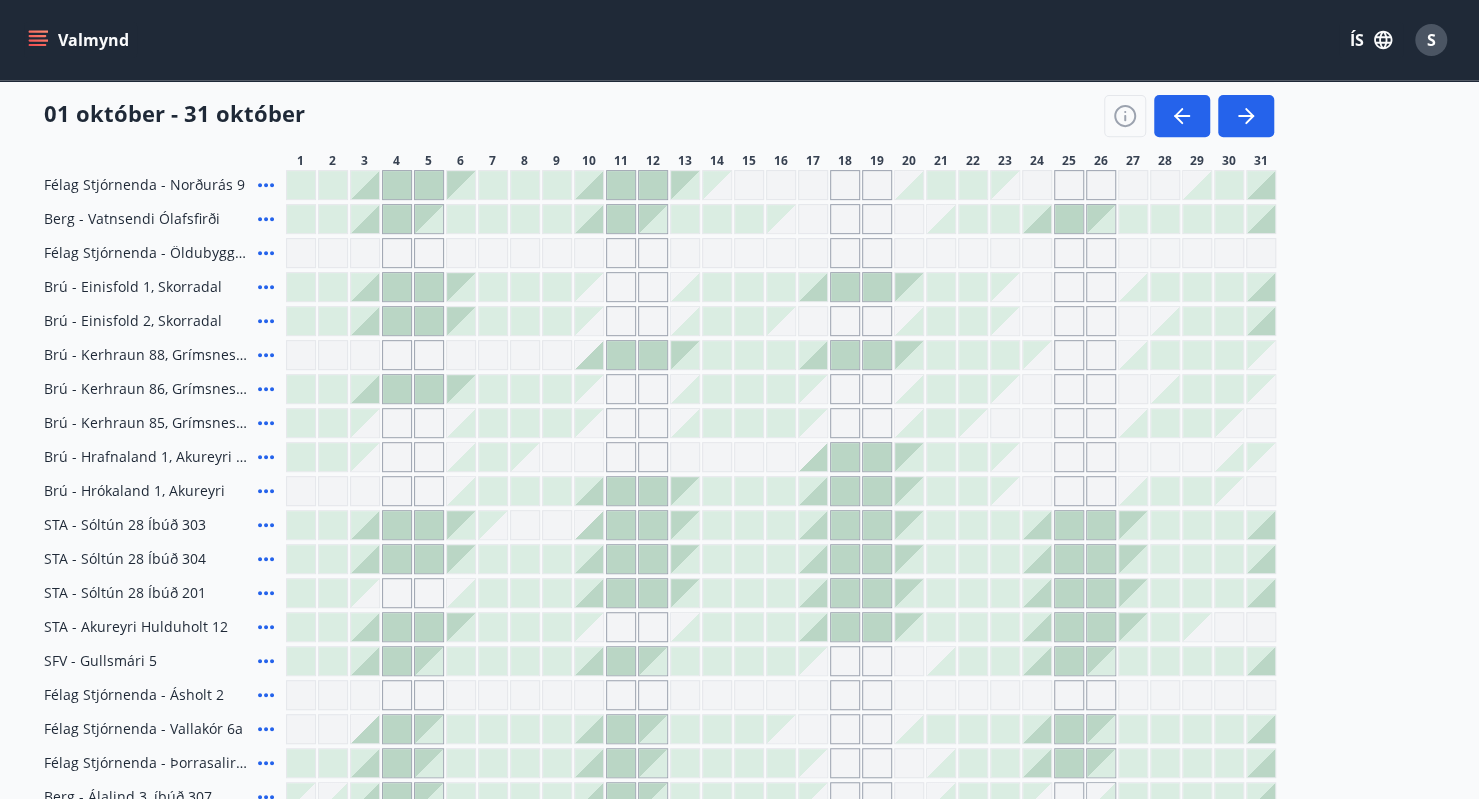 scroll, scrollTop: 522, scrollLeft: 0, axis: vertical 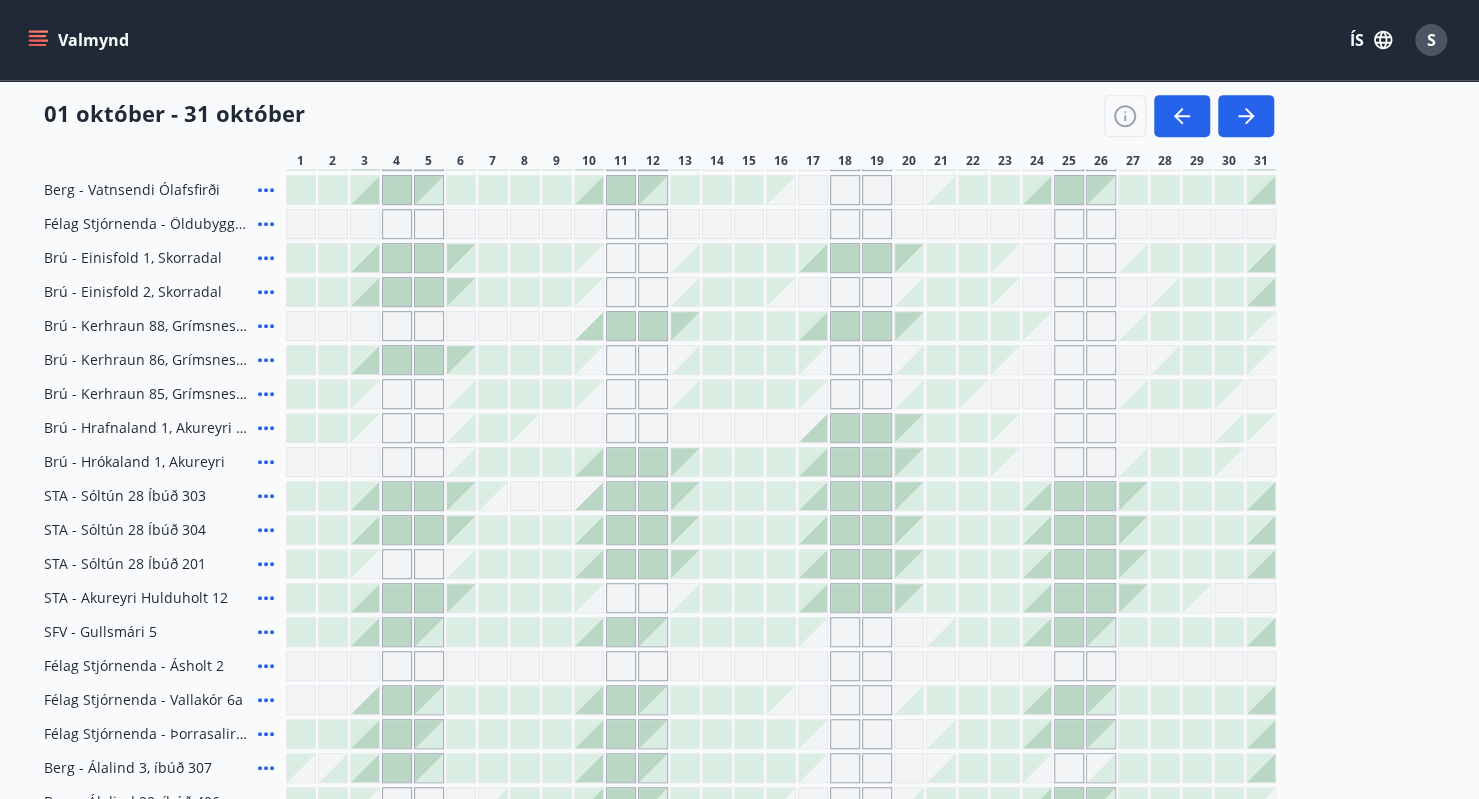 click at bounding box center [365, 462] 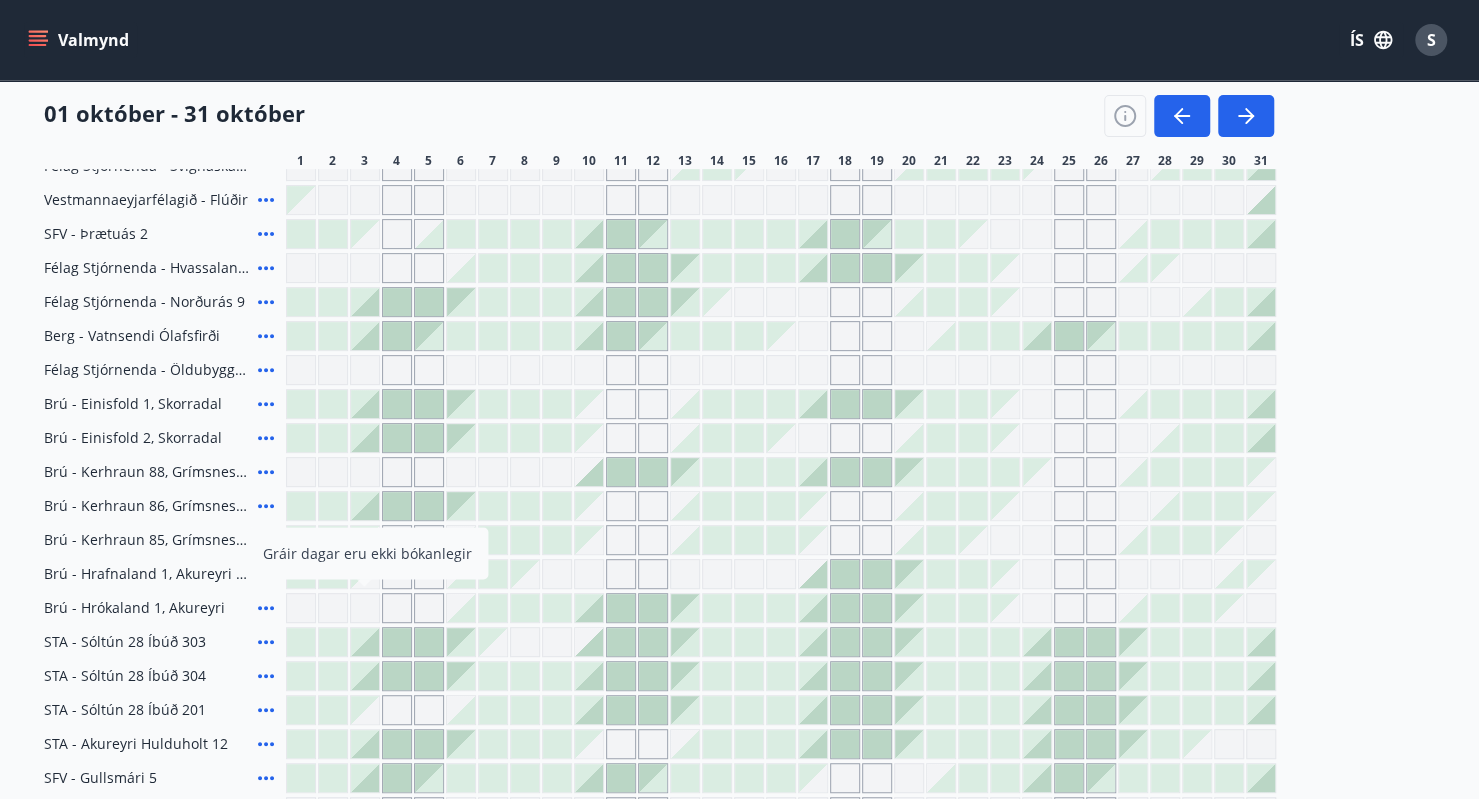 scroll, scrollTop: 272, scrollLeft: 0, axis: vertical 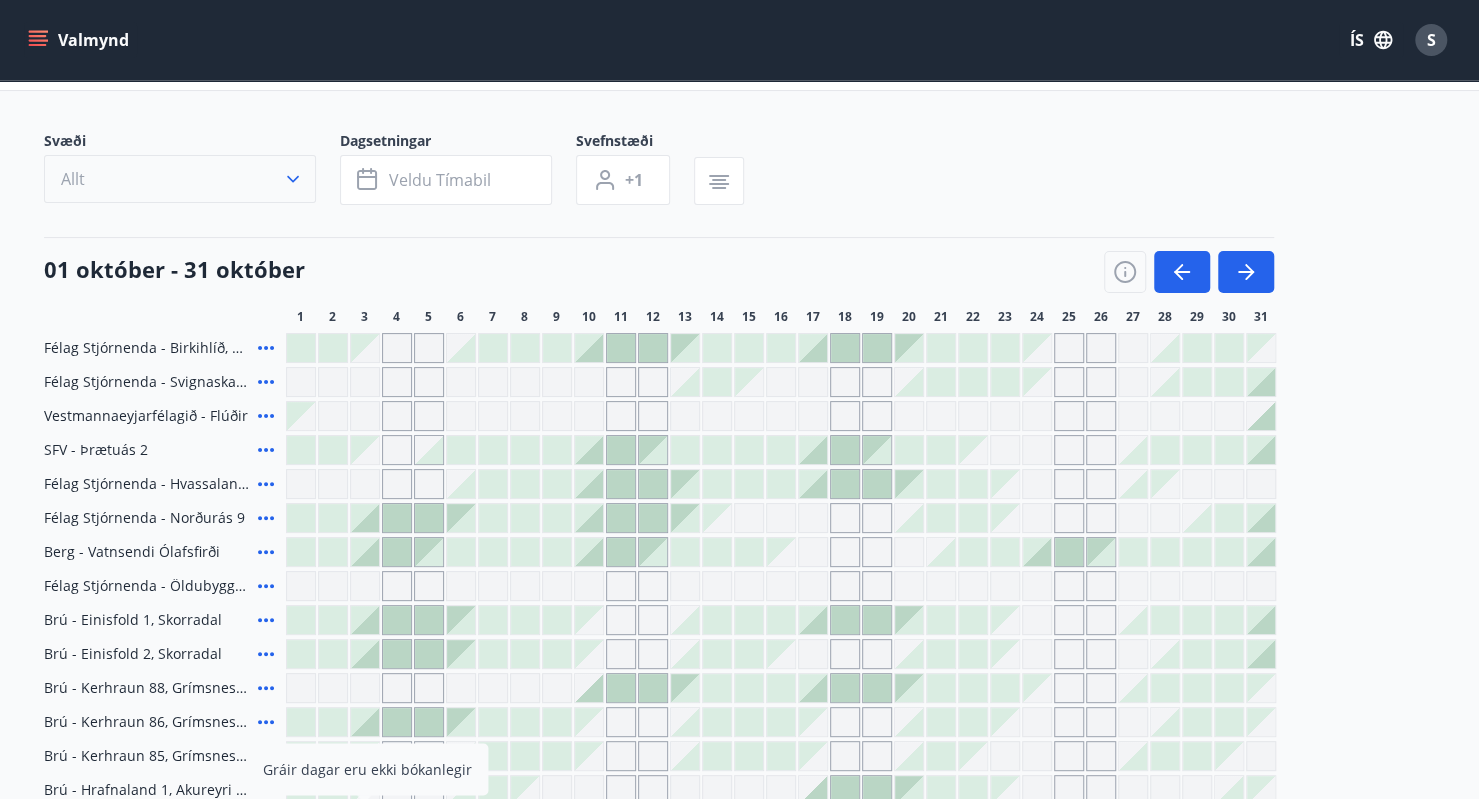 click on "Allt" at bounding box center [180, 179] 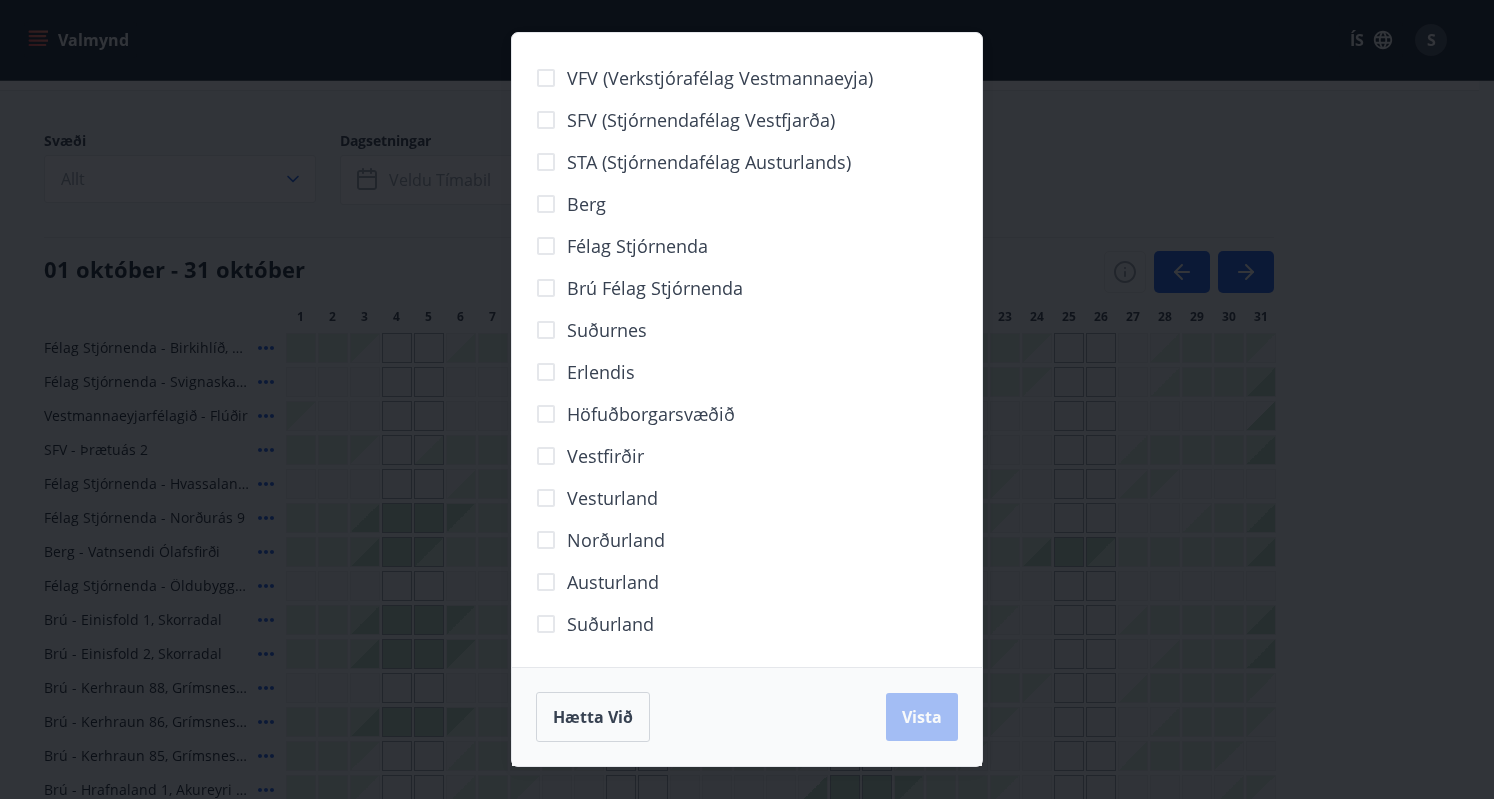 click on "VFV (Verkstjórafélag Vestmannaeyja) SFV (Stjórnendafélag Vestfjarða) STA (Stjórnendafélag Austurlands) Berg Félag stjórnenda Brú félag stjórnenda Suðurnes Erlendis Höfuðborgarsvæðið Vestfirðir Vesturland Norðurland Austurland Suðurland Hætta við Vista" at bounding box center [747, 399] 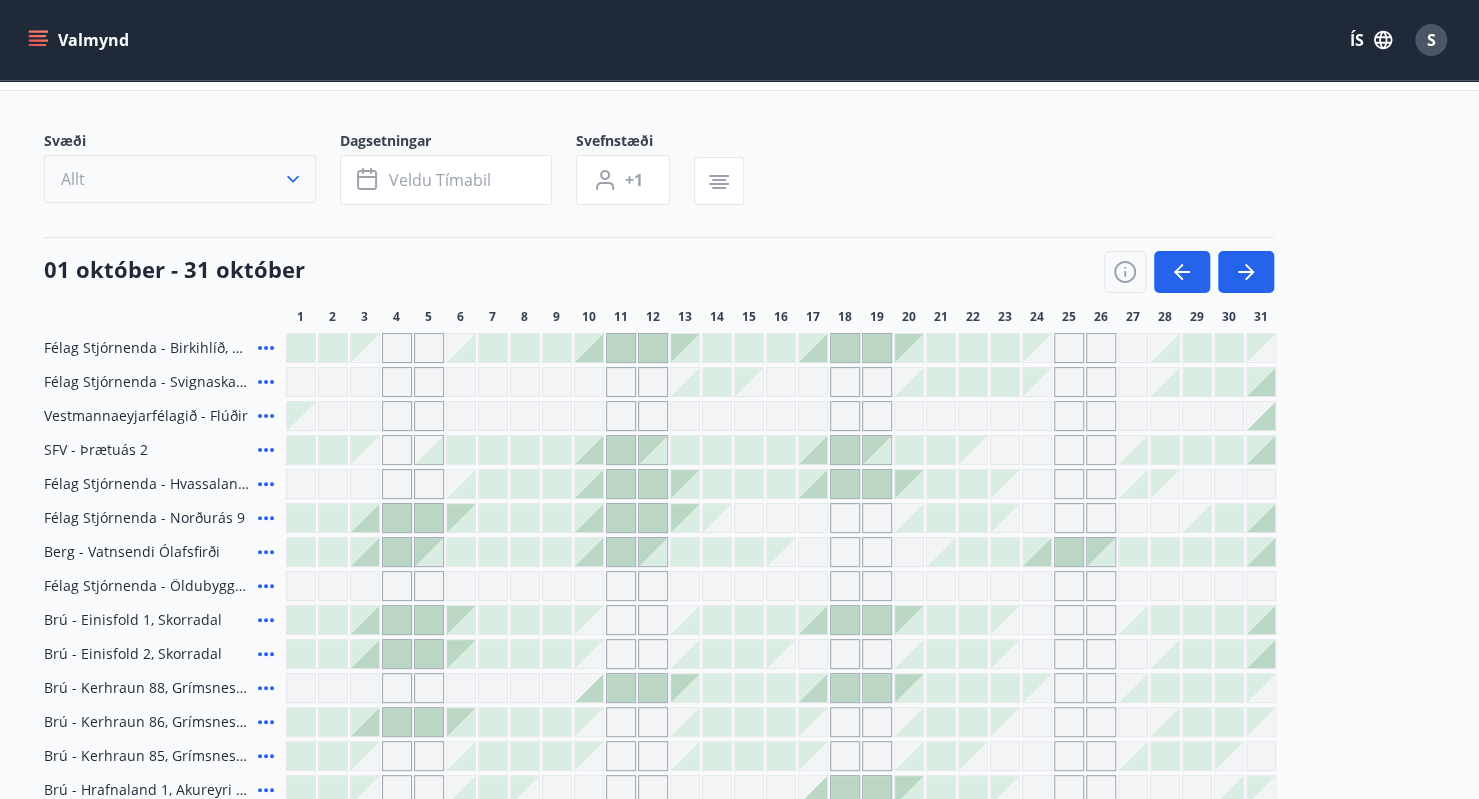 click on "Allt" at bounding box center [180, 179] 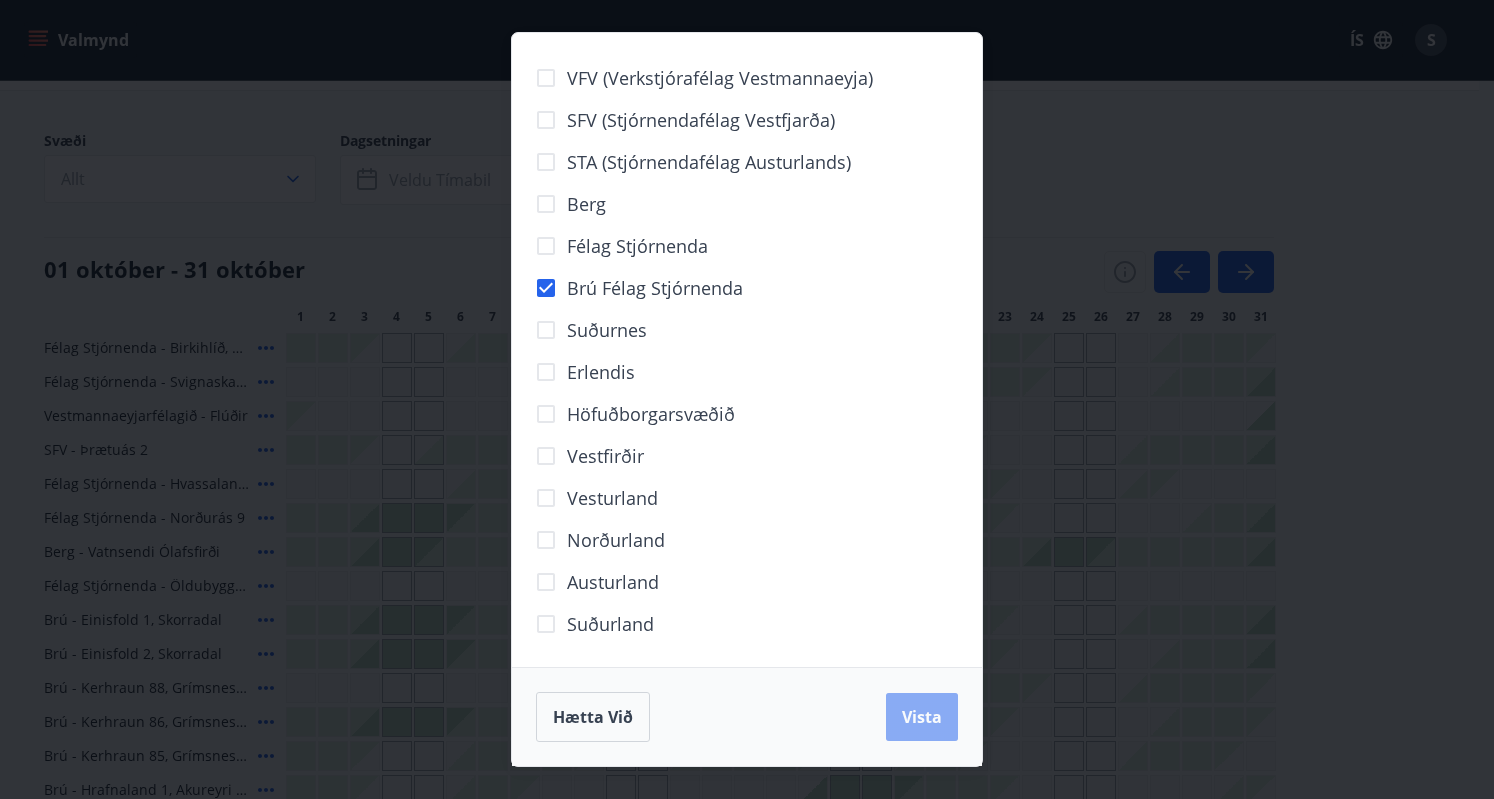 click on "Vista" at bounding box center [922, 717] 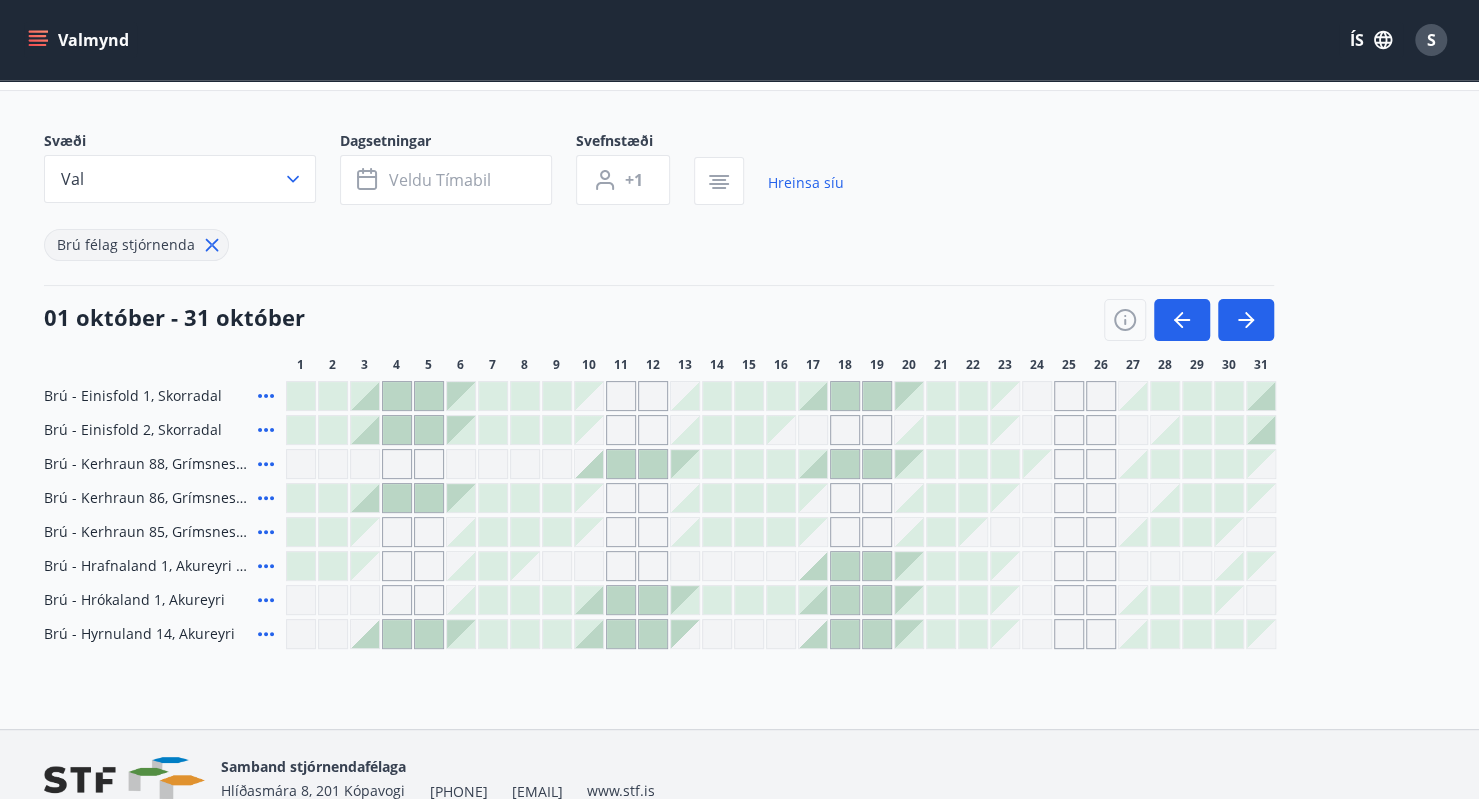 click at bounding box center (589, 600) 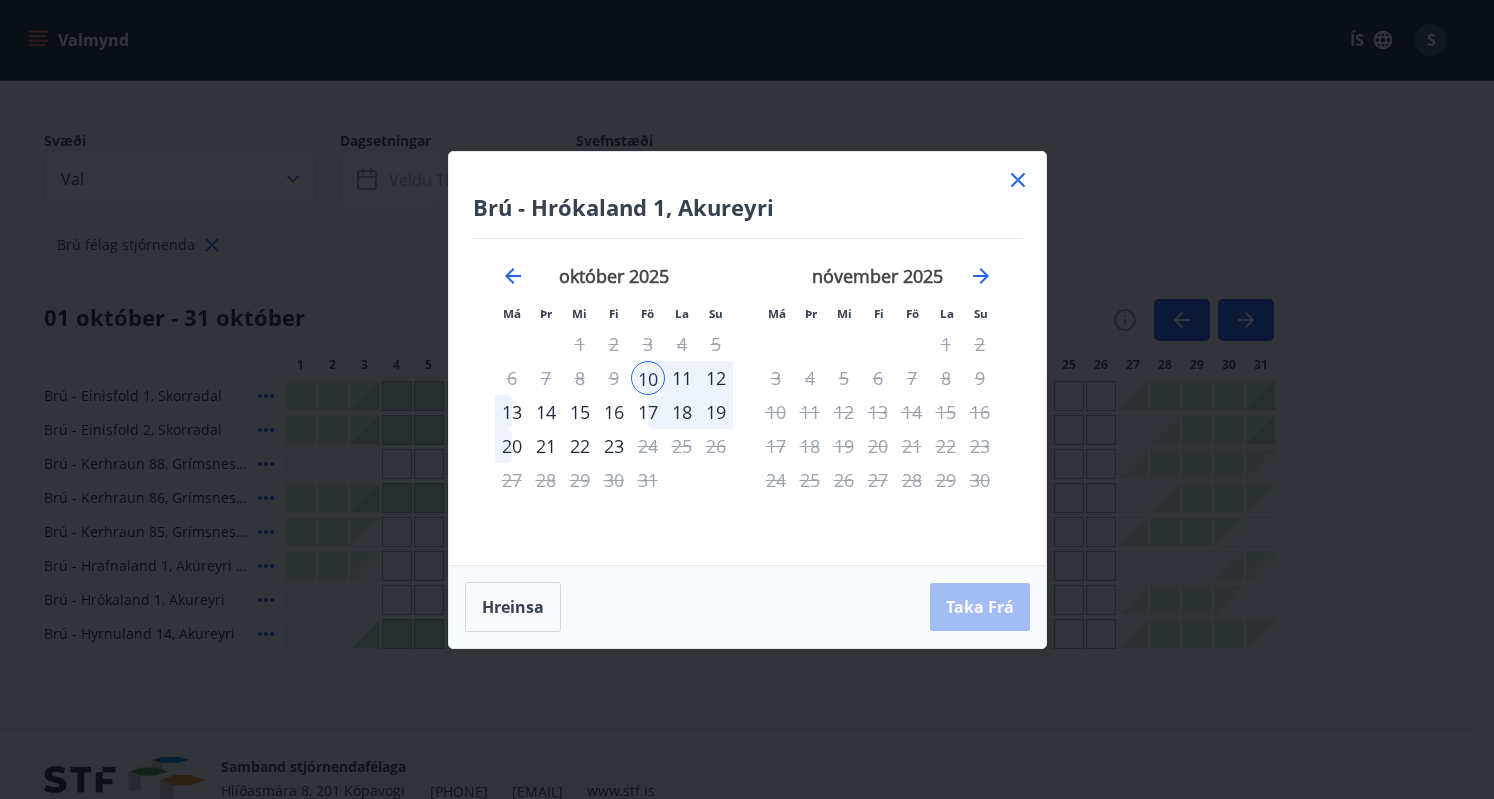 click on "13" at bounding box center (512, 412) 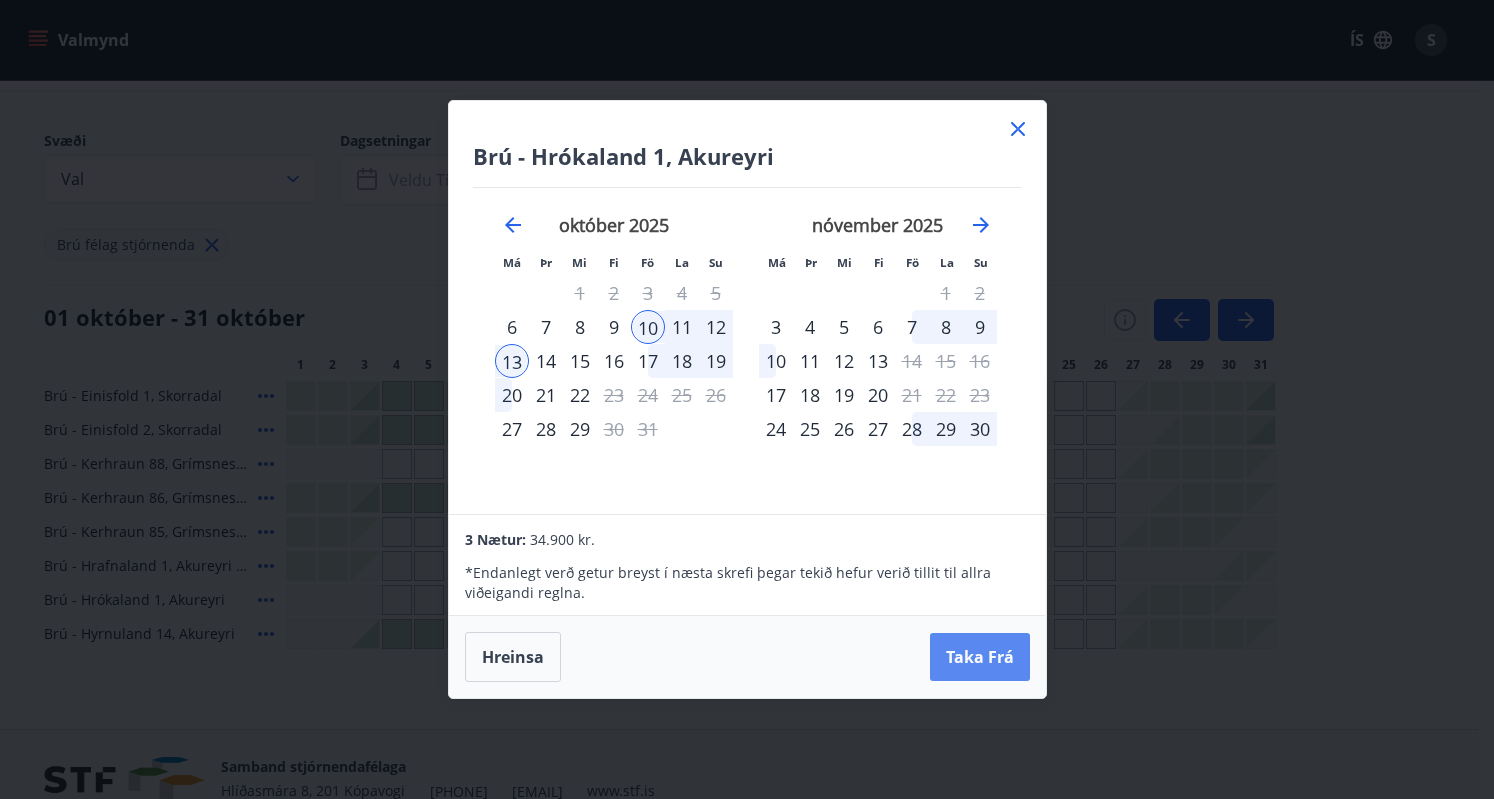 click on "Taka Frá" at bounding box center [980, 657] 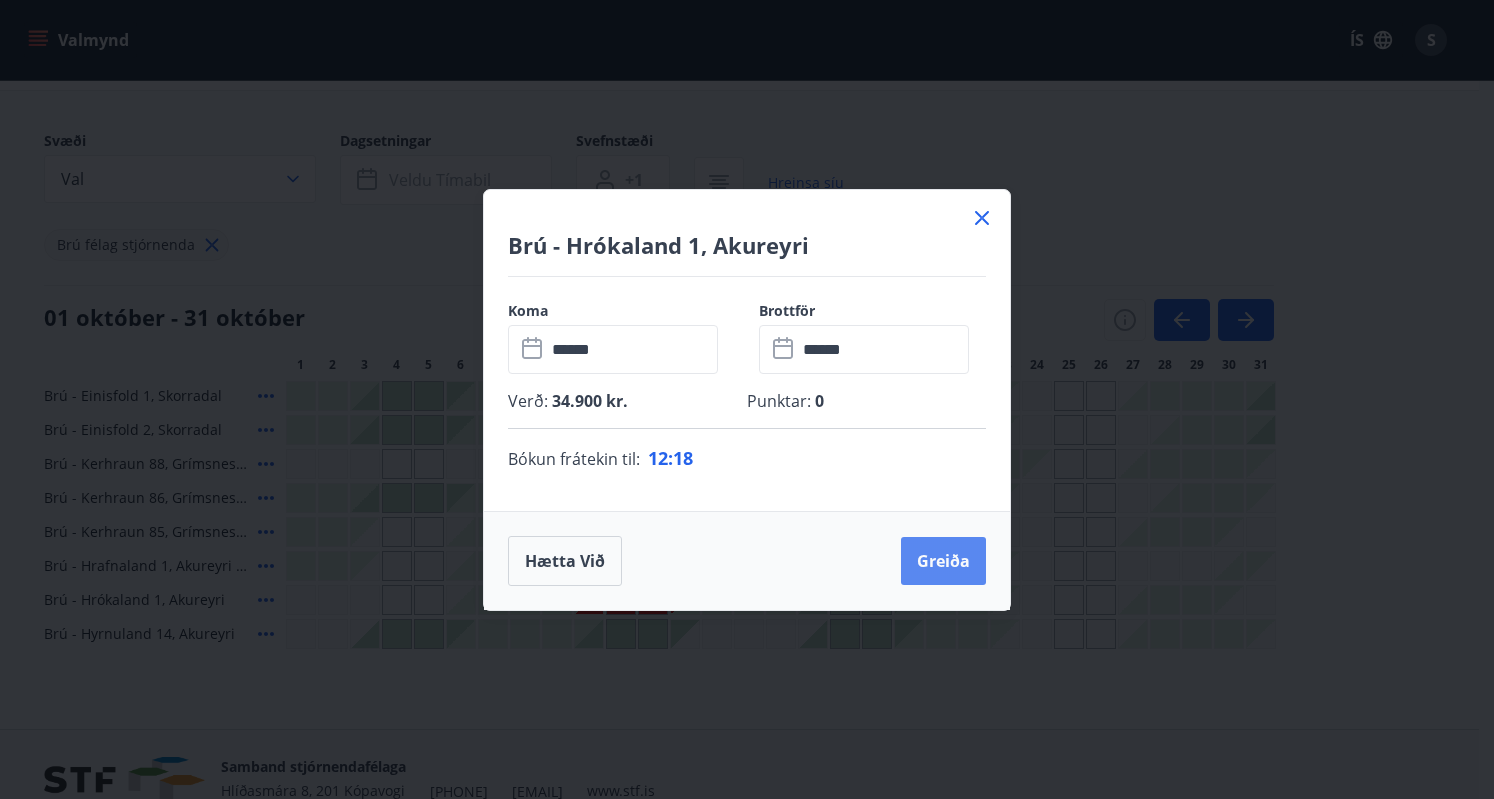 click on "Greiða" at bounding box center [943, 561] 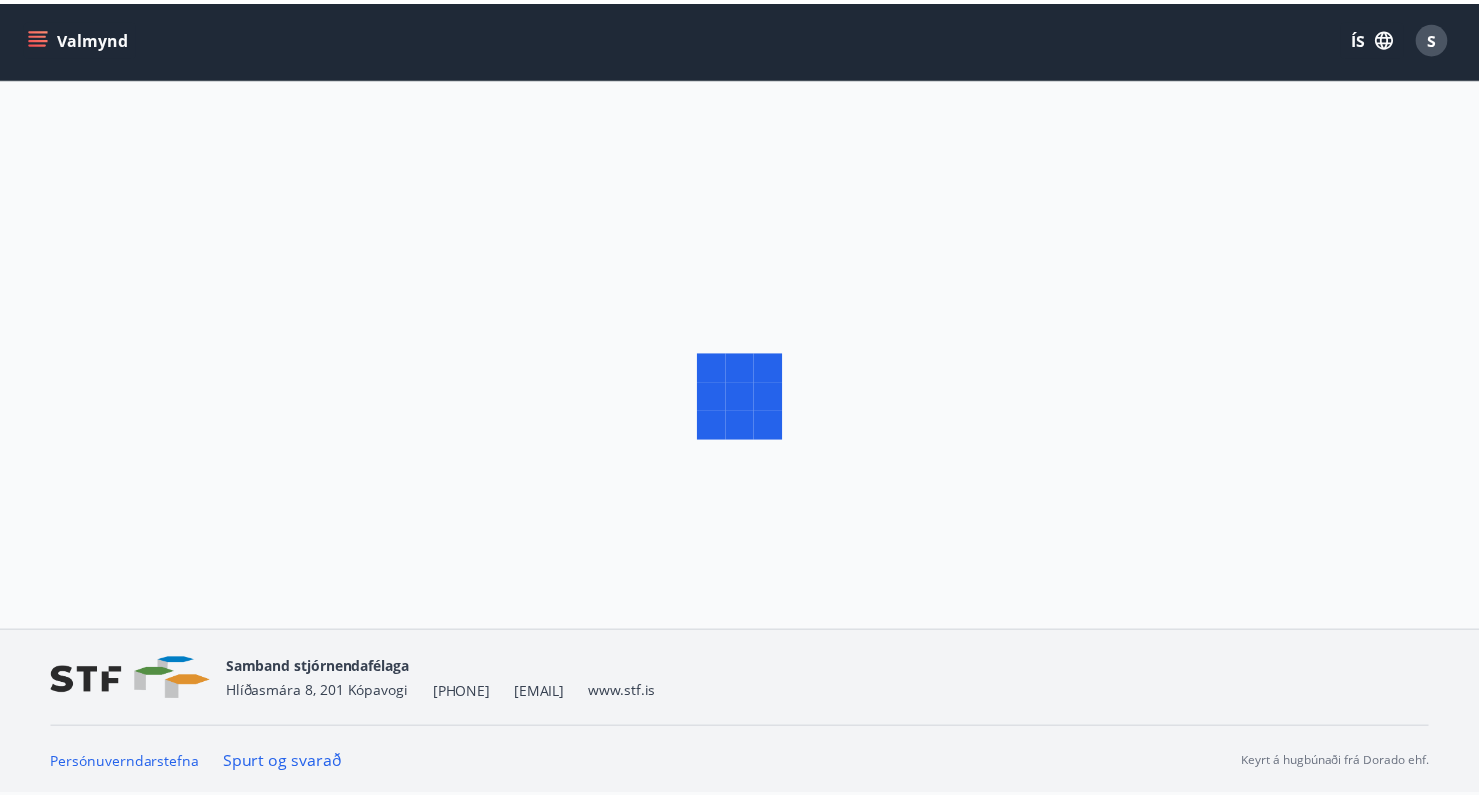 scroll, scrollTop: 2, scrollLeft: 0, axis: vertical 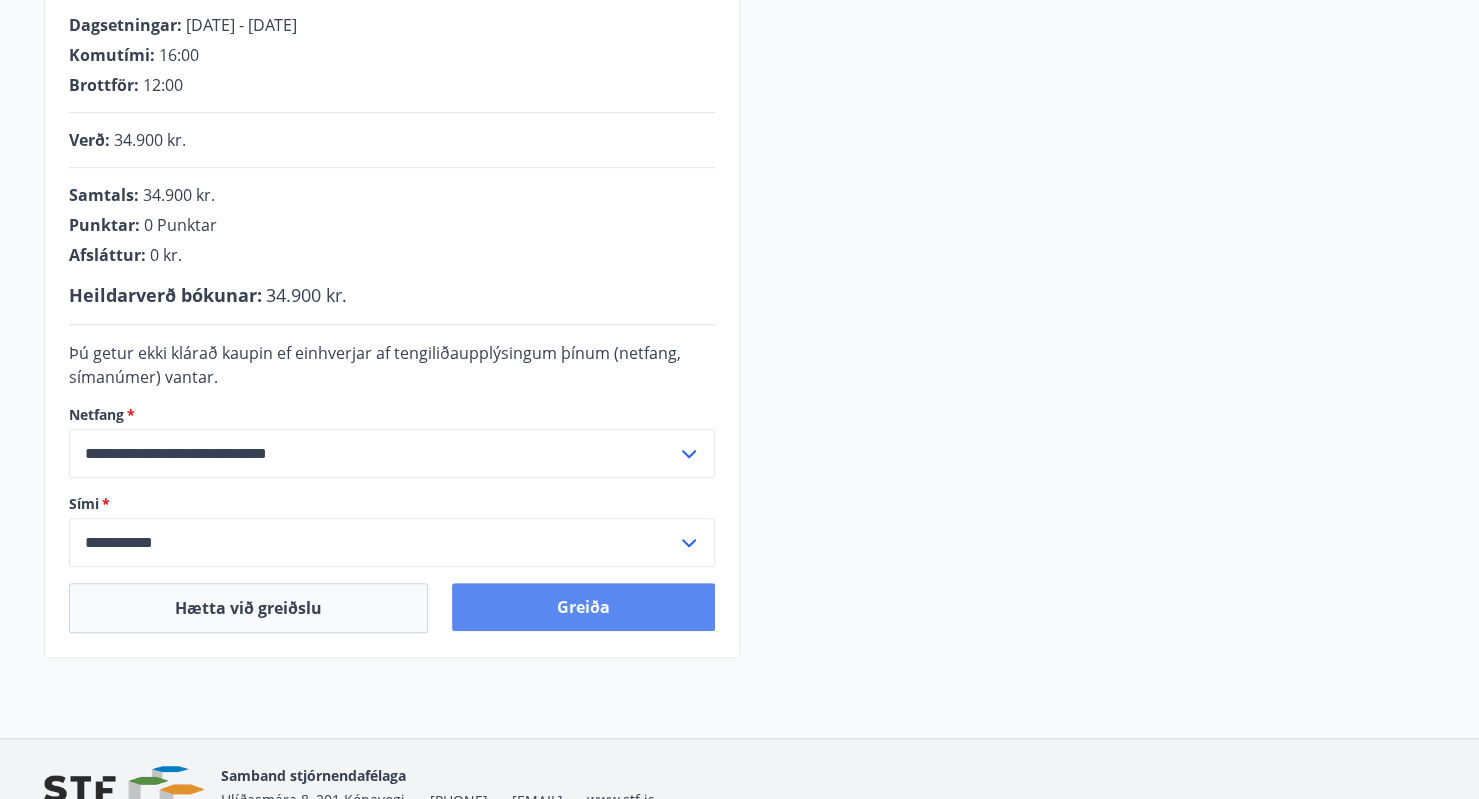 click on "Greiða" at bounding box center (583, 607) 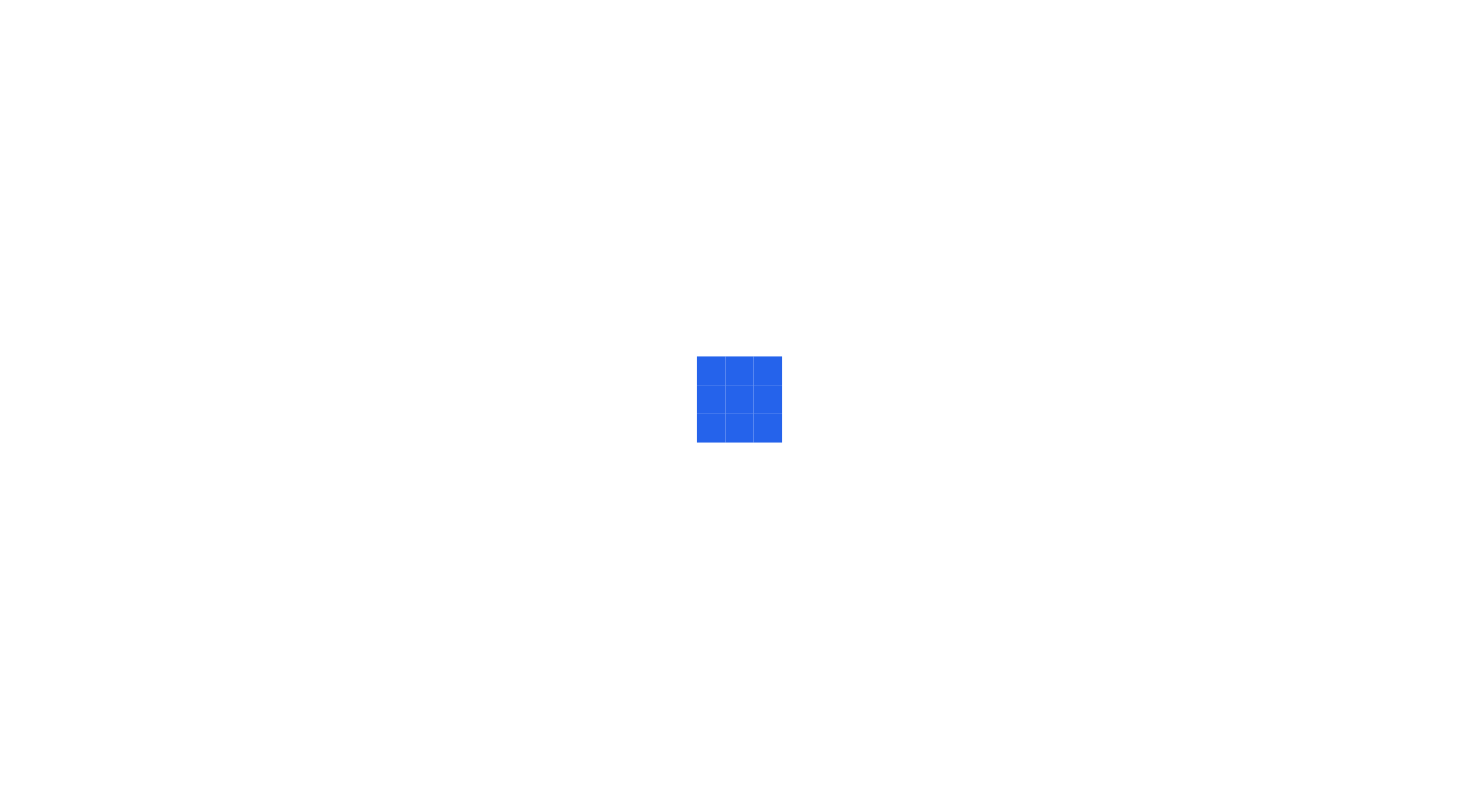 scroll, scrollTop: 0, scrollLeft: 0, axis: both 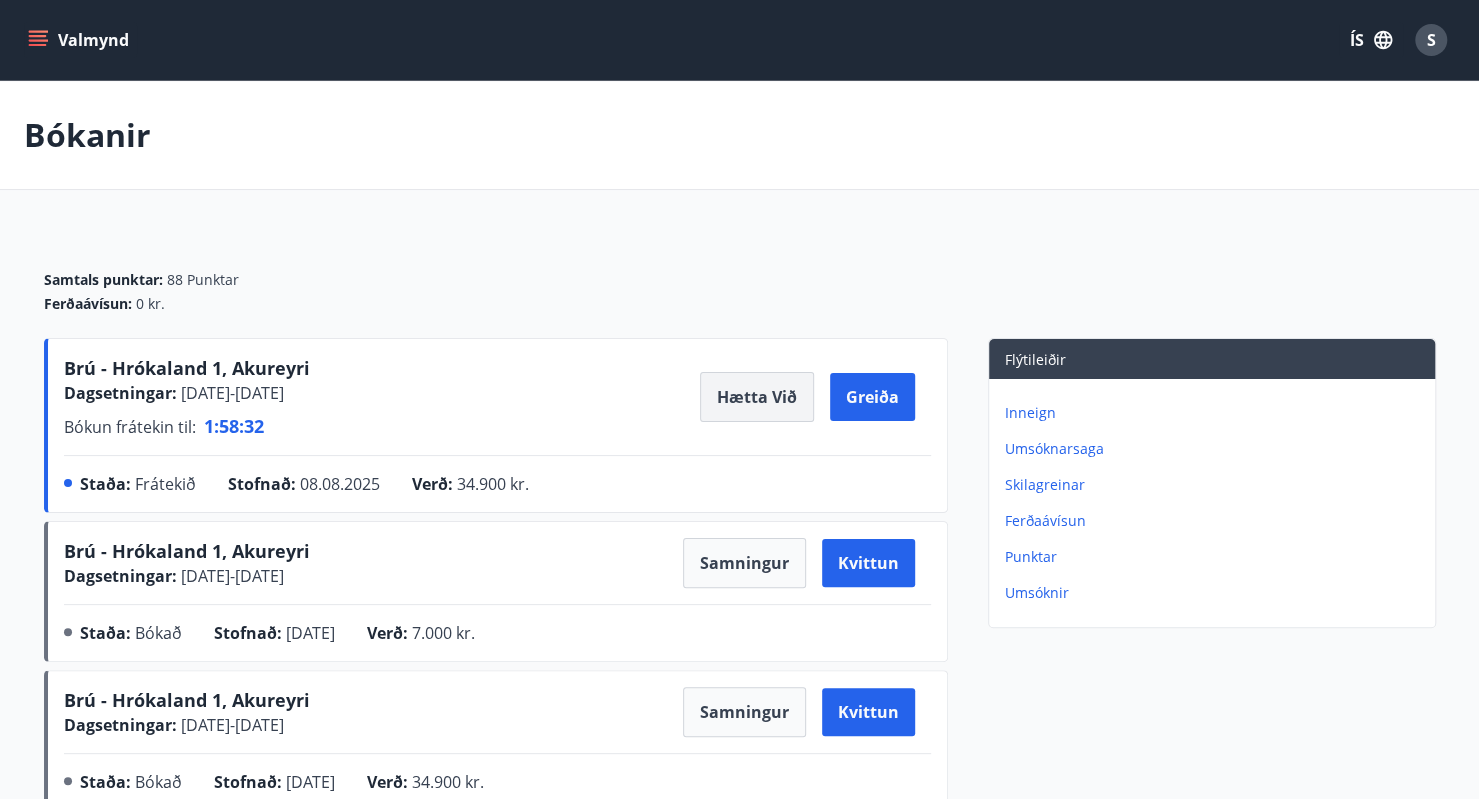 click on "Hætta við" at bounding box center (757, 397) 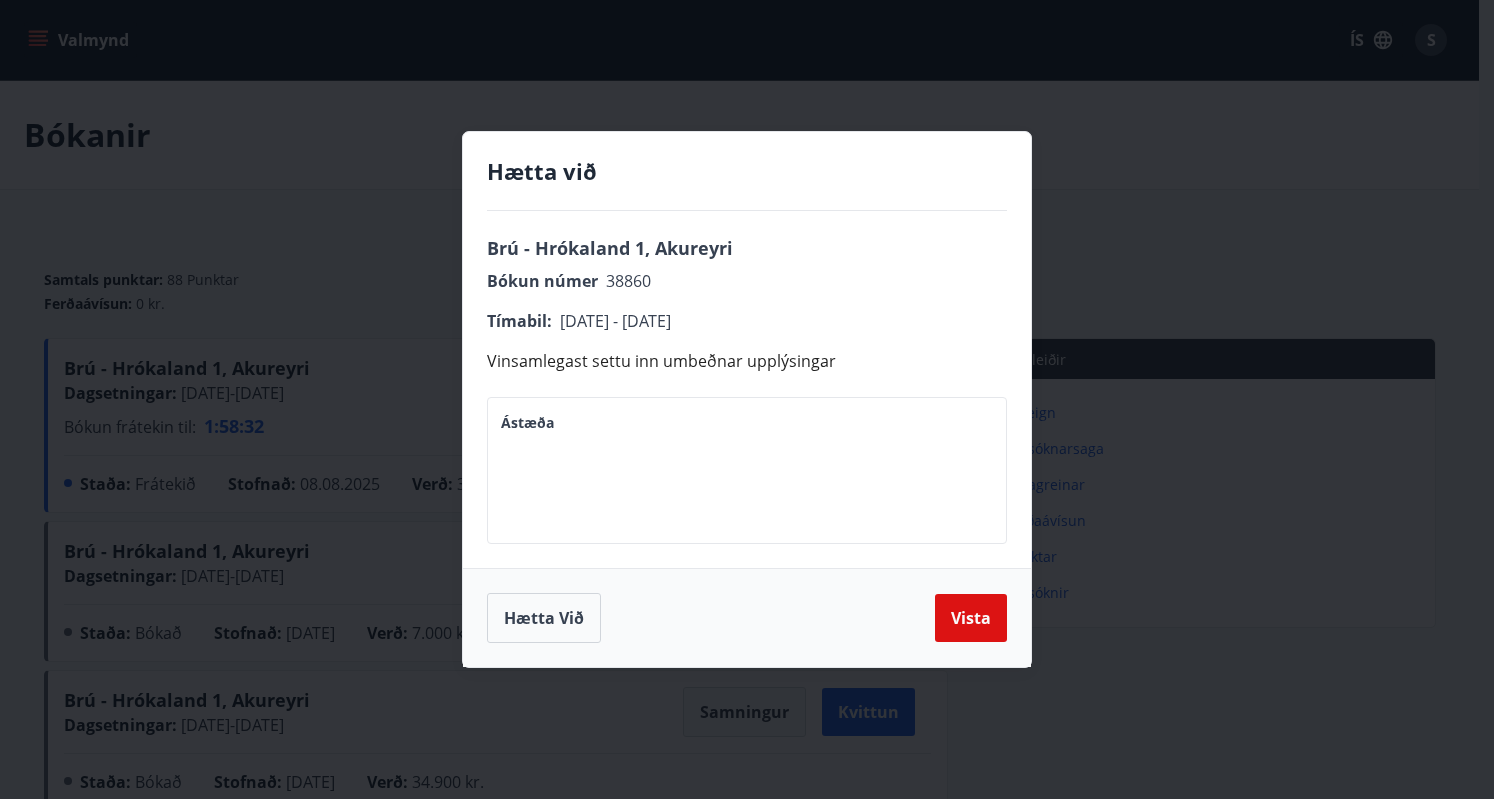 click on "* Ástæða" at bounding box center (747, 470) 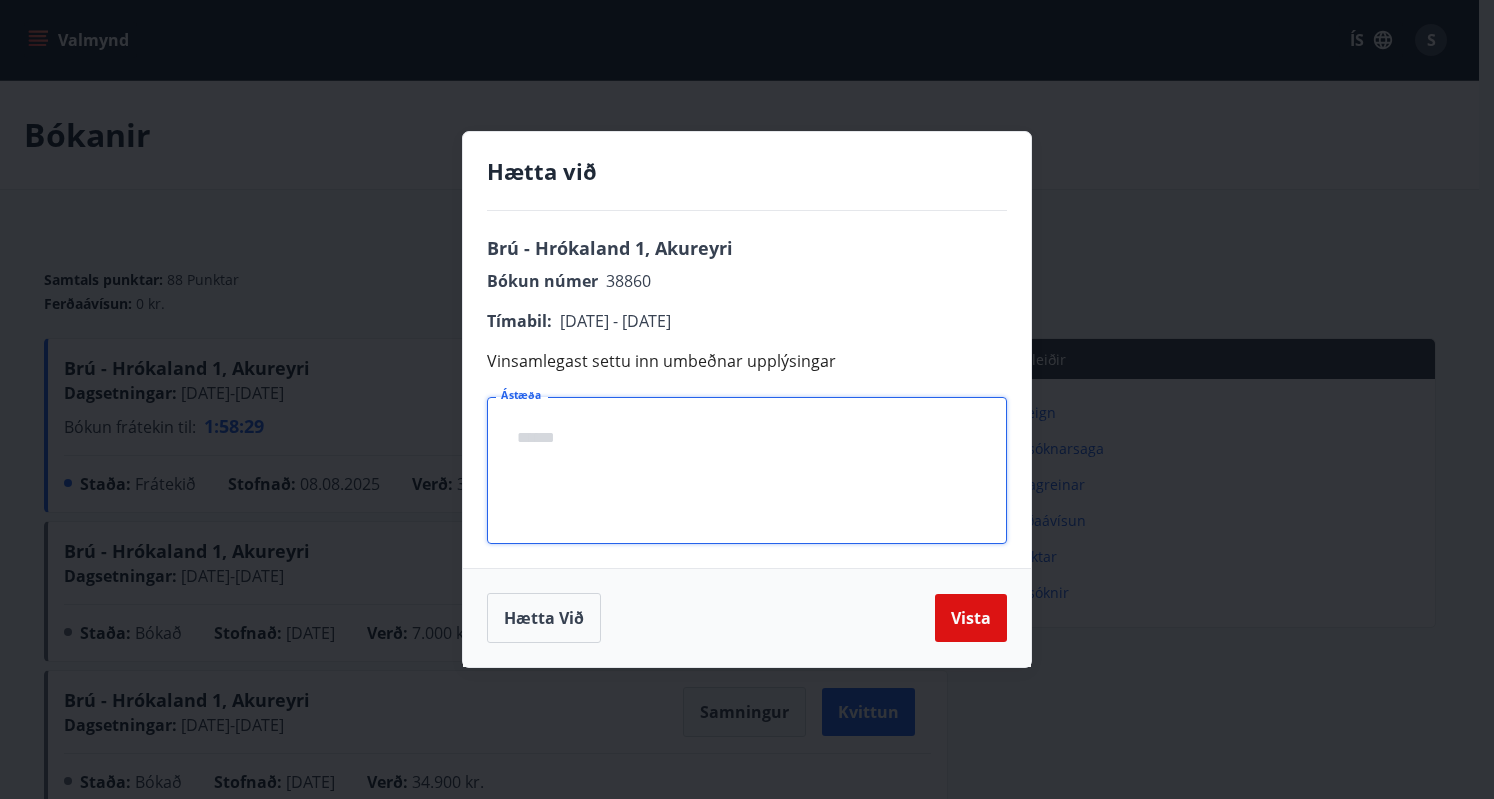 type 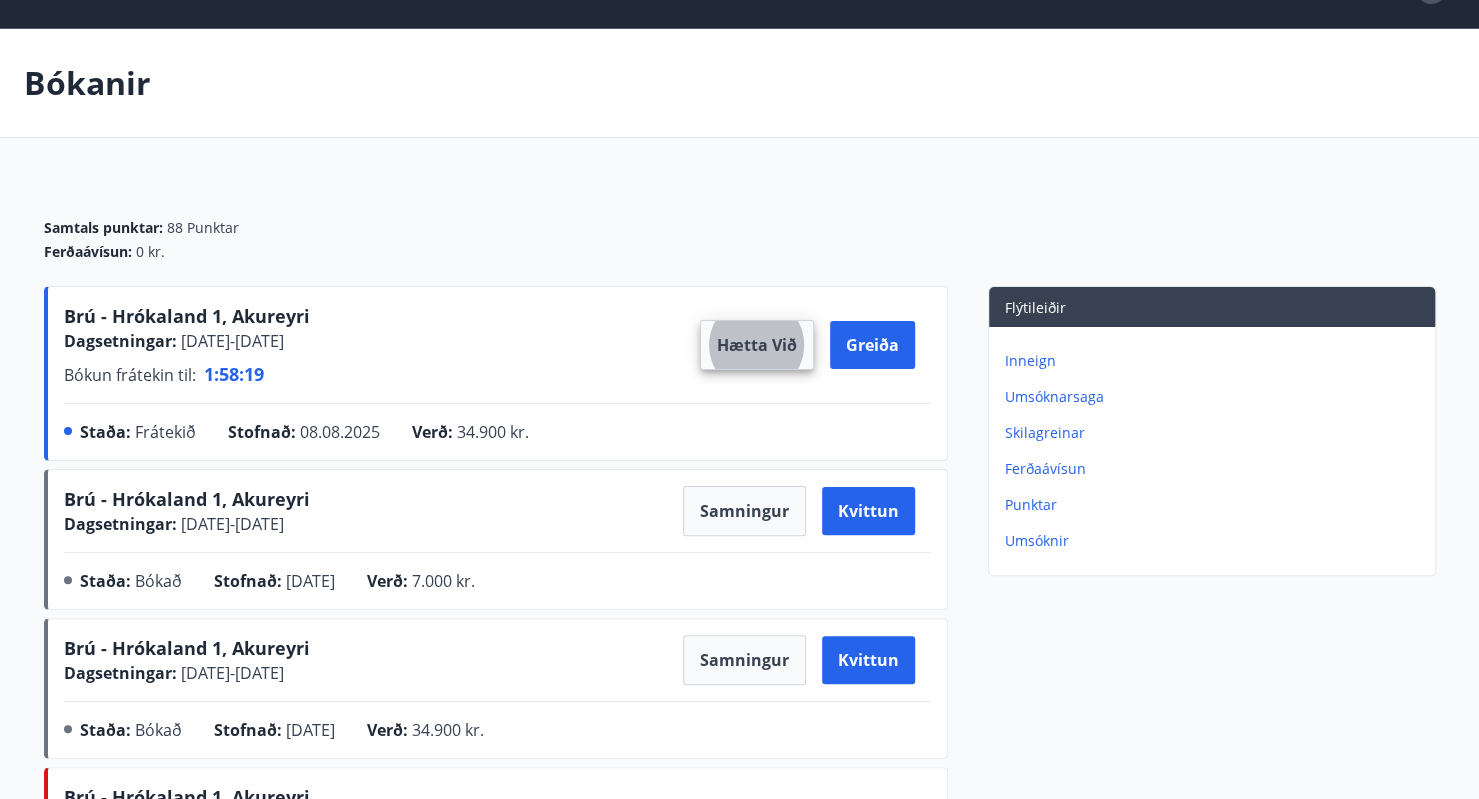 scroll, scrollTop: 0, scrollLeft: 0, axis: both 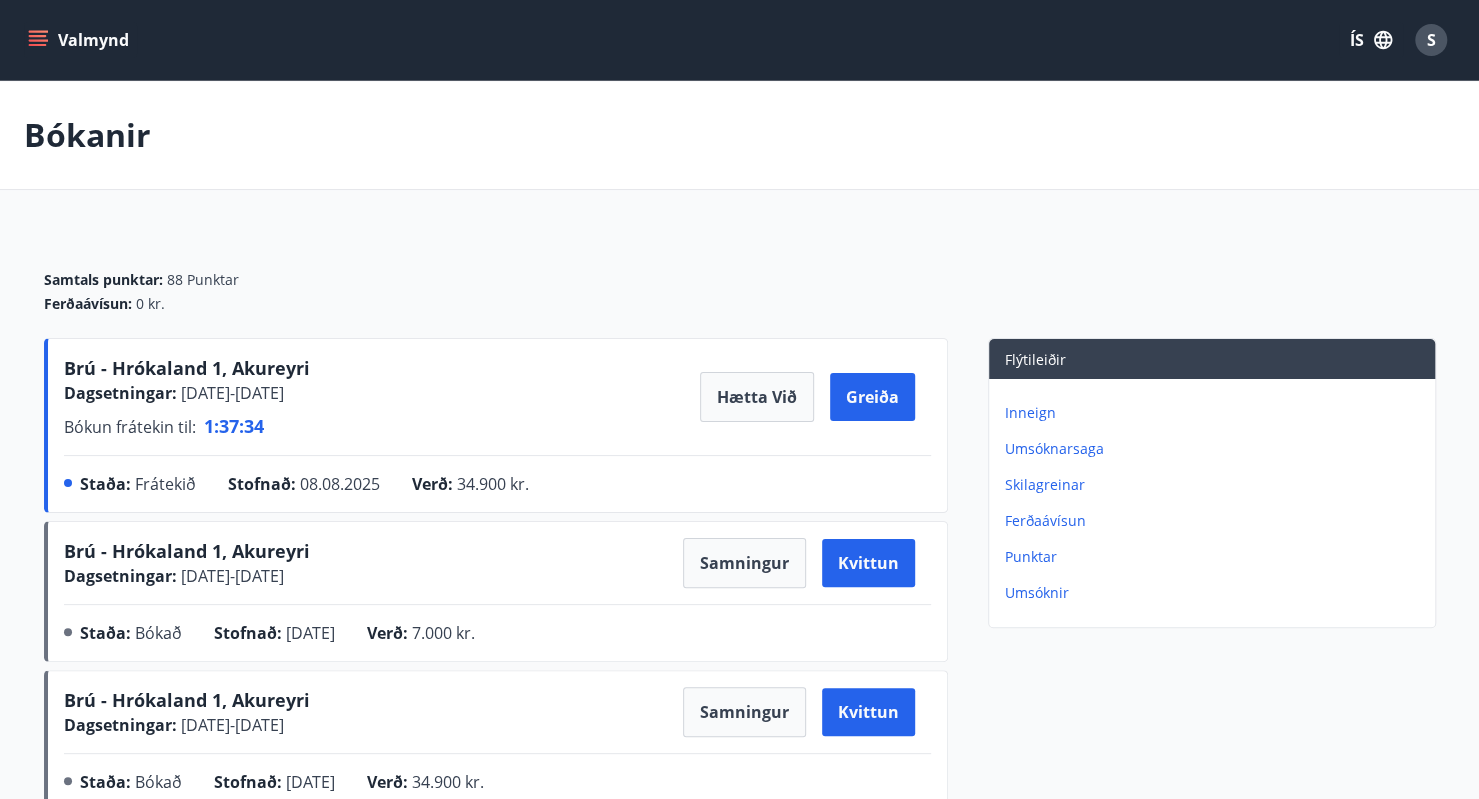 click on "+354 [PHONE]
Bókanir Samtals punktar : 88 Punktar Ferðaávísun : 0 kr. Brú - Hrókaland 1, [CITY], [STATE] Dagsetningar : [DATE] - [DATE] Bókun frátekin til : 1 : 37 : 34 Hætta við Greiða Staða : Frátekið Stofnað : [DATE] Verð : 34.900 kr. Brú - Hrókaland 1, [CITY], [STATE] Dagsetningar : [DATE] - [DATE] Samningur Kvittun Staða : Bókað Stofnað : [DATE] Verð : 7.000 kr. Brú - Hrókaland 1, [CITY], [STATE] Dagsetningar : [DATE] - [DATE] Samningur Kvittun Staða : Bókað Stofnað : [DATE] Verð : 34.900 kr. Brú - Hrókaland 1, [CITY], [STATE] Dagsetningar : [DATE] - [DATE] Staða : Hætt hefur verið við bókunina Stofnað : [DATE] Flýtileiðir Inneign Umsóknarsaga Skilagreinar Ferðaávísun Punktar Umsóknir" at bounding box center (739, 524) 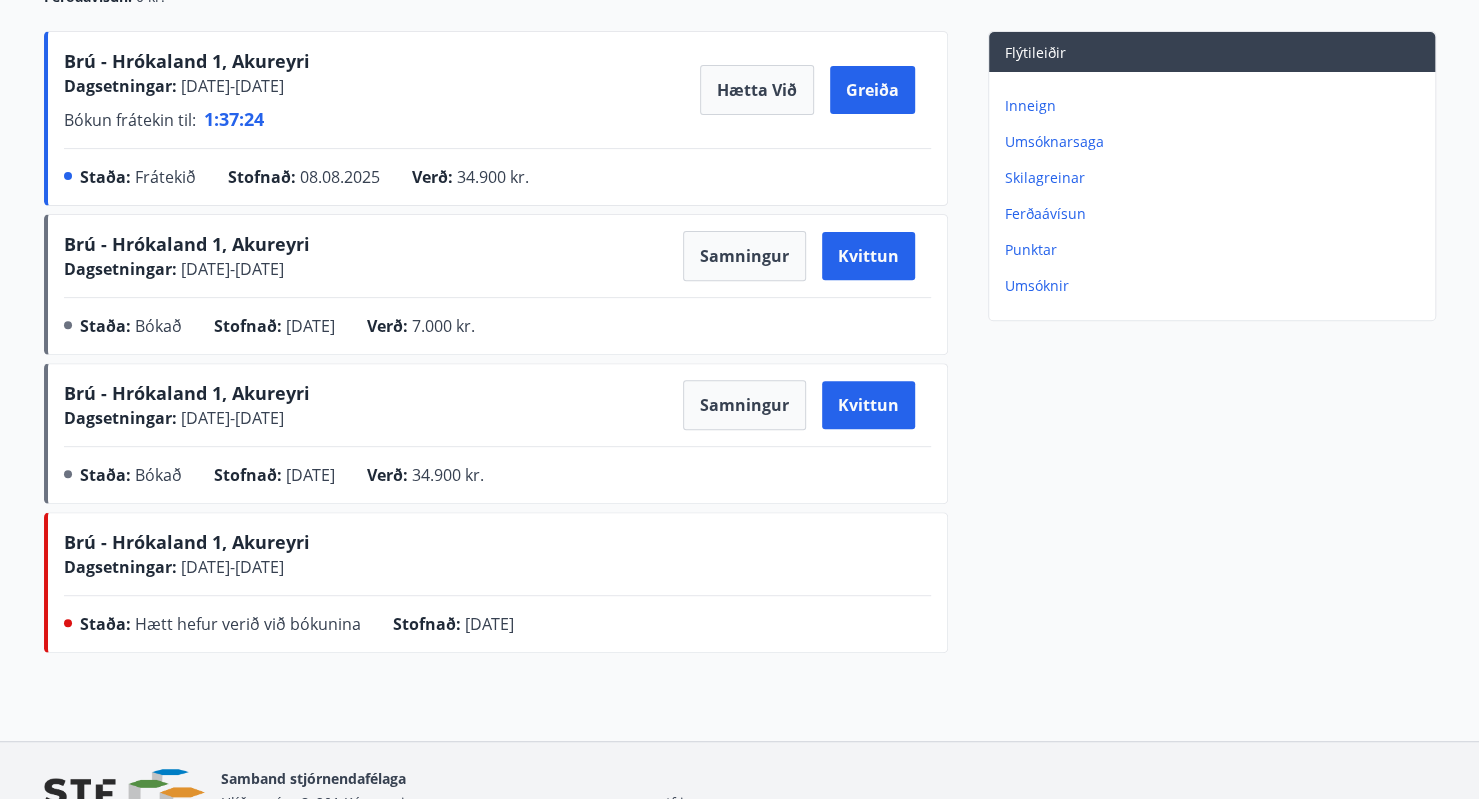 scroll, scrollTop: 297, scrollLeft: 0, axis: vertical 